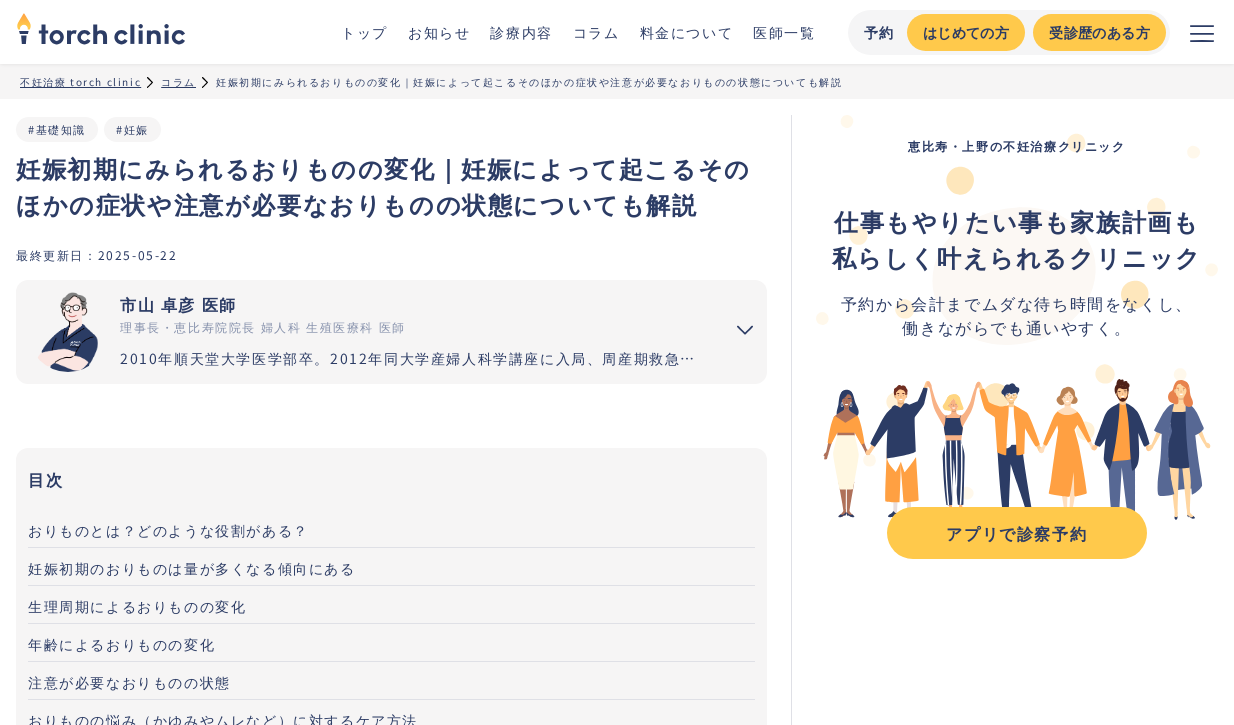 scroll, scrollTop: 6642, scrollLeft: 0, axis: vertical 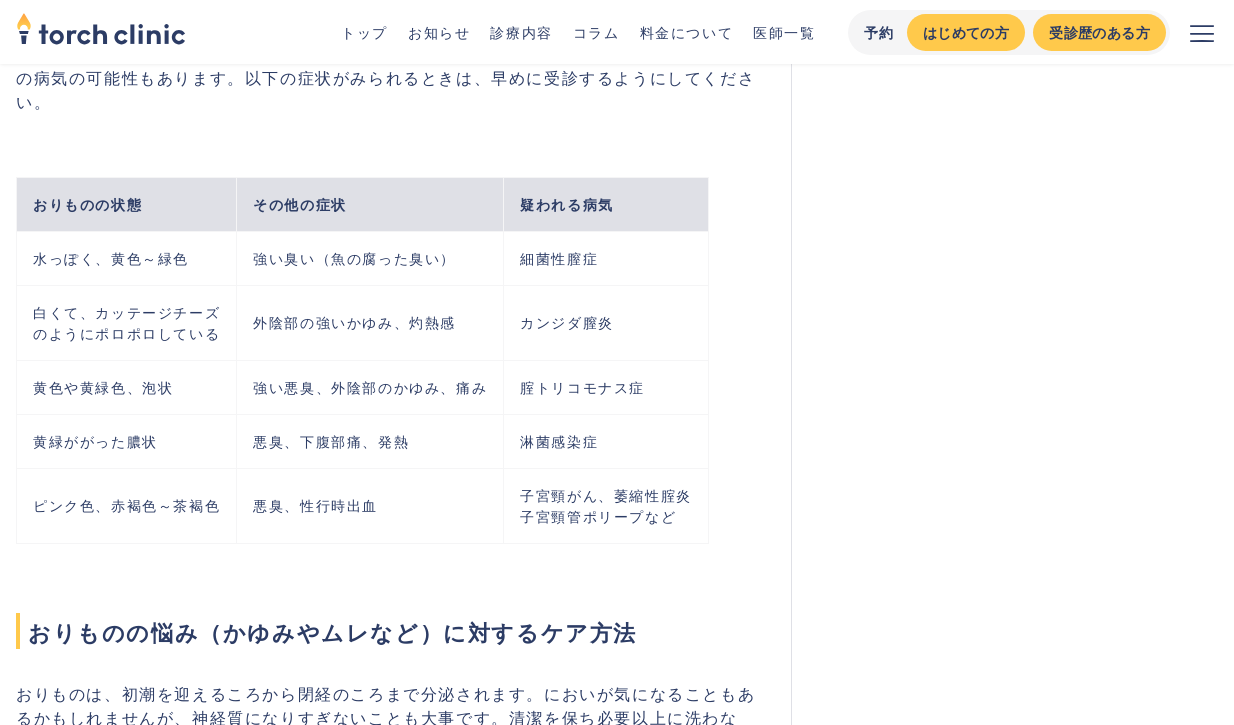 click on "コラム" at bounding box center [596, 32] 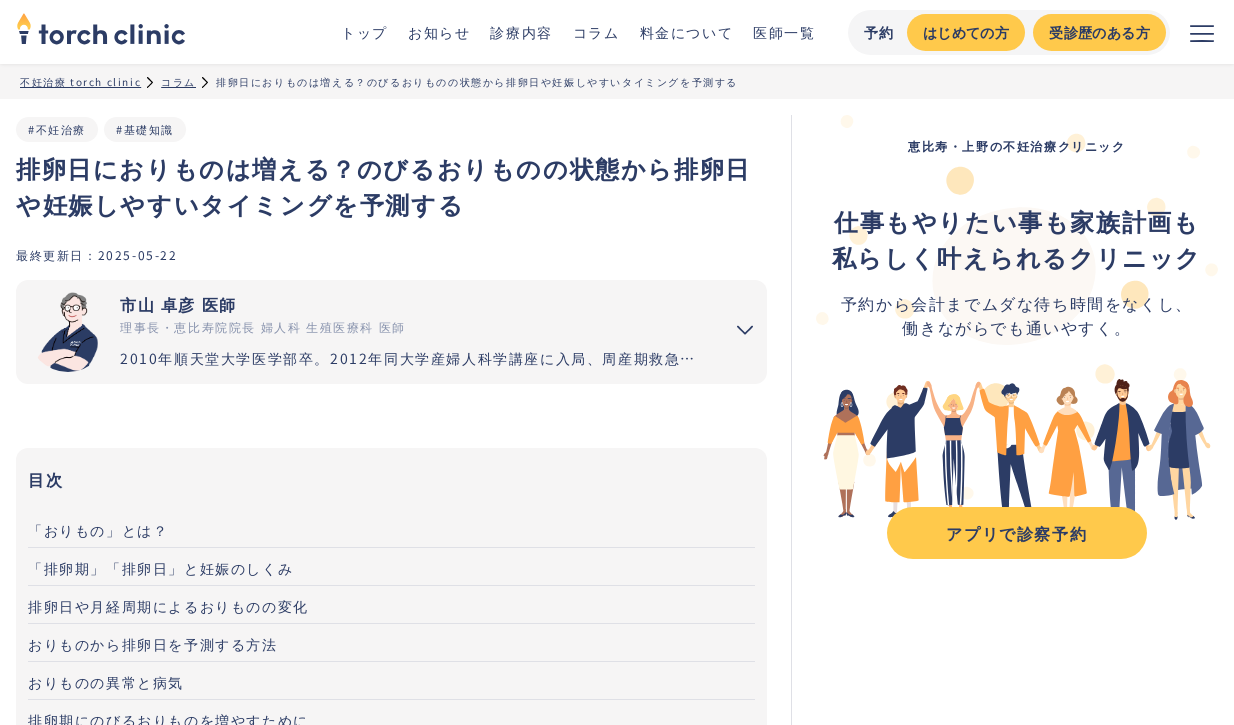 scroll, scrollTop: 17682, scrollLeft: 0, axis: vertical 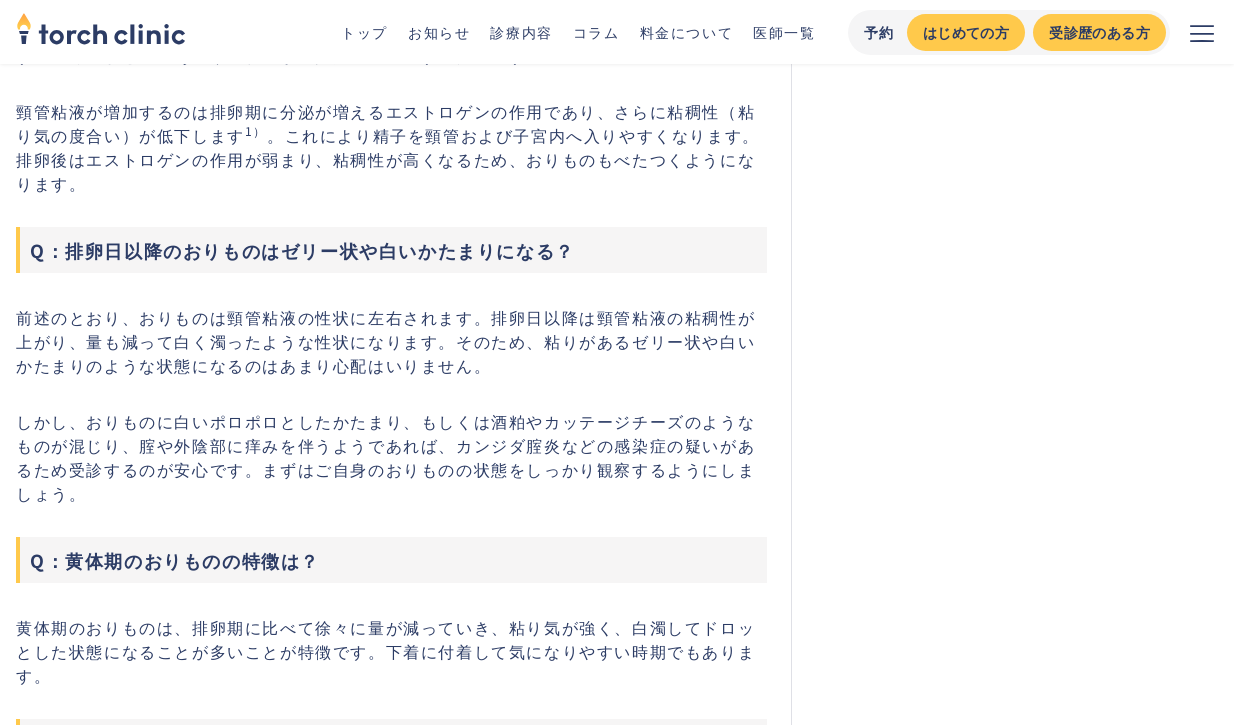 click on "コラム" at bounding box center (596, 32) 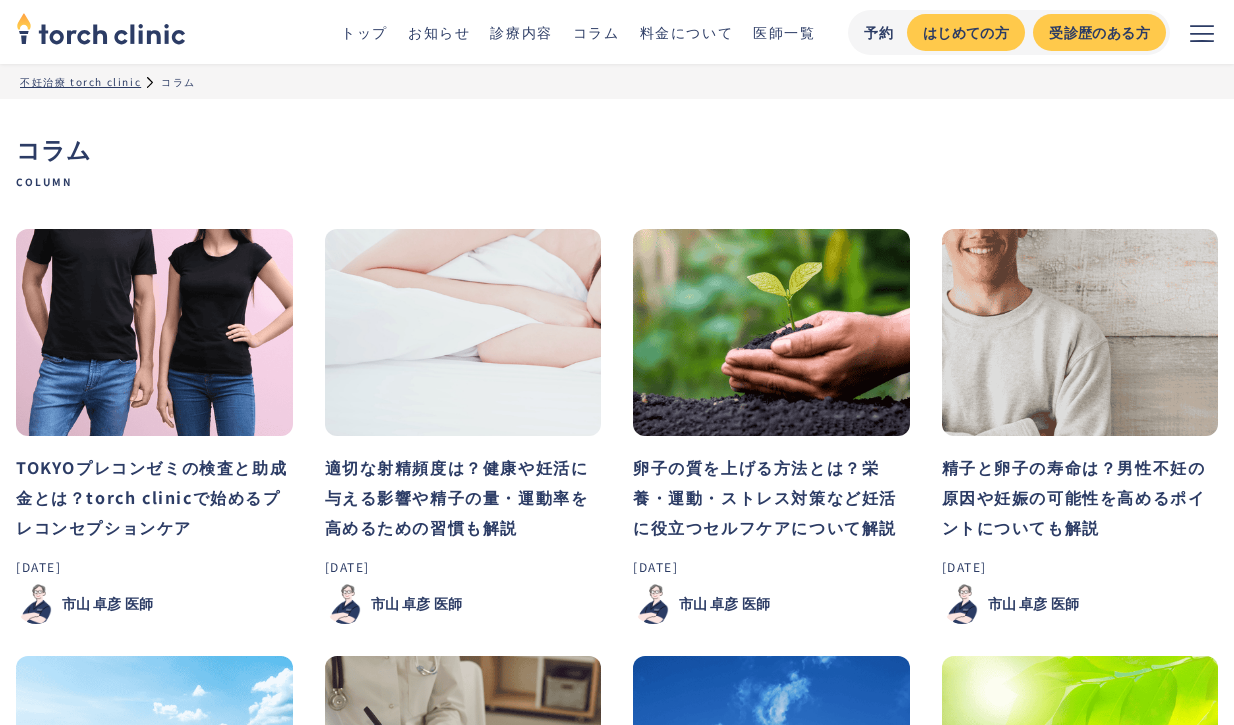 scroll, scrollTop: 0, scrollLeft: 0, axis: both 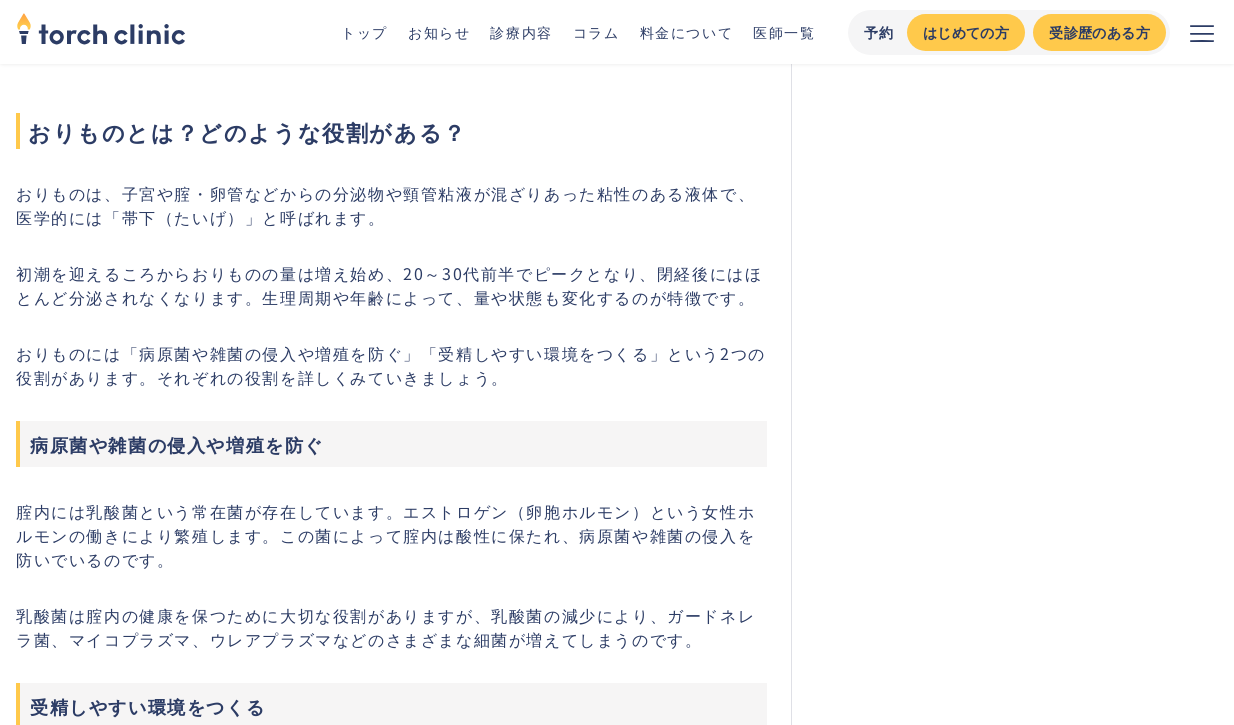 click on "病原菌や雑菌の侵入や増殖を防ぐ" at bounding box center (391, 444) 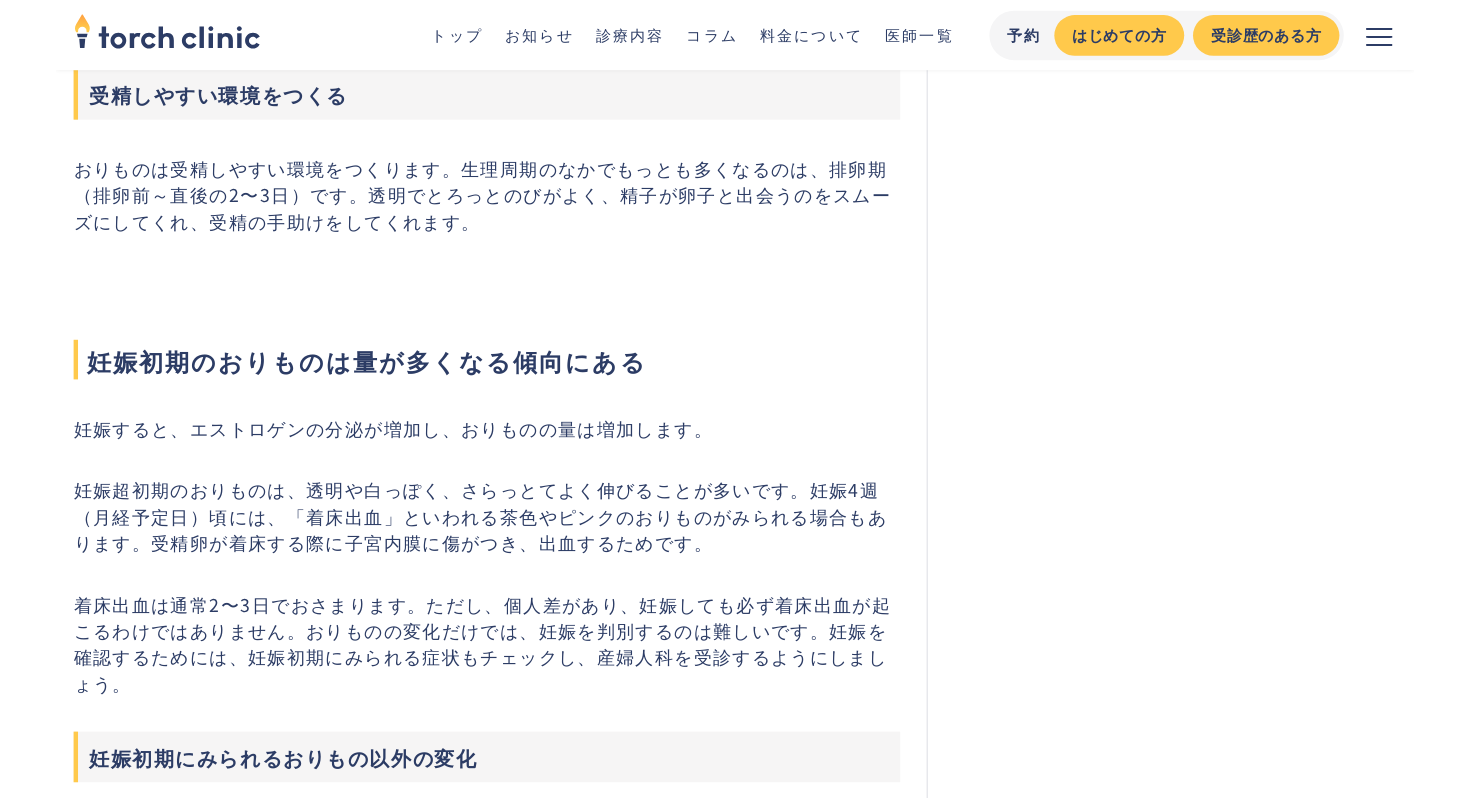 scroll, scrollTop: 1522, scrollLeft: 0, axis: vertical 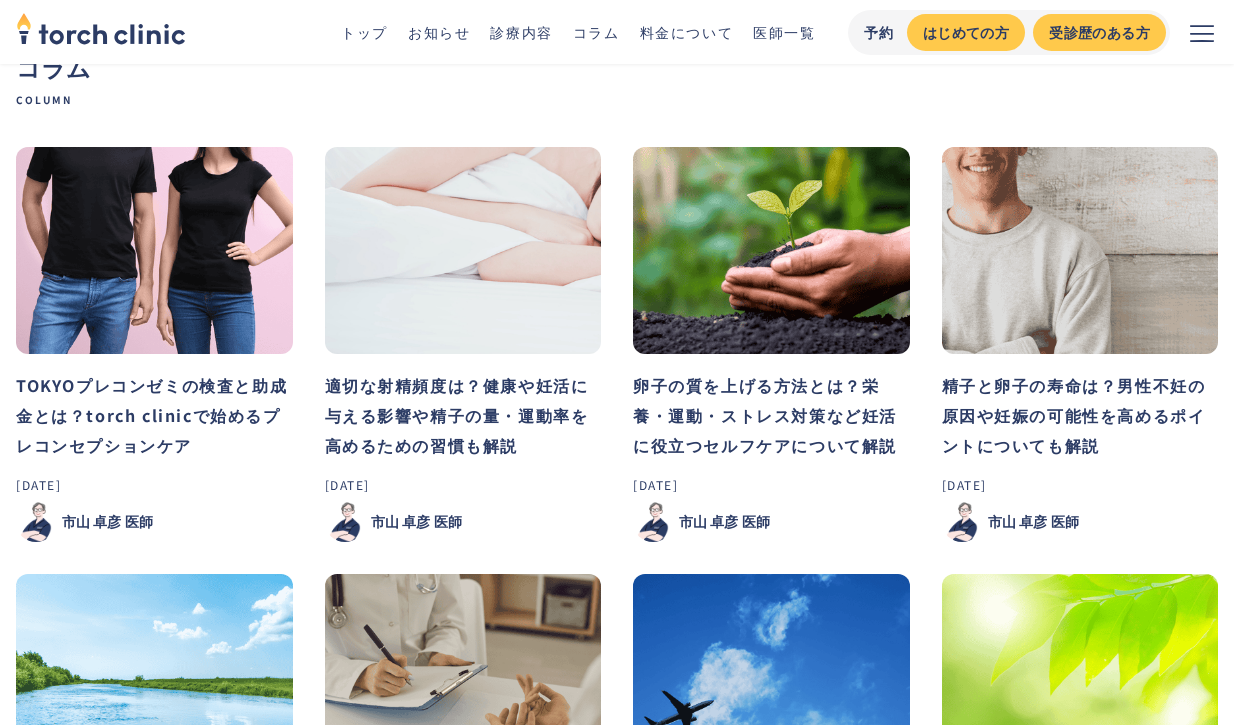 click on "精子と卵子の寿命は？男性不妊の原因や妊娠の可能性を高めるポイントについても解説" at bounding box center [1080, 415] 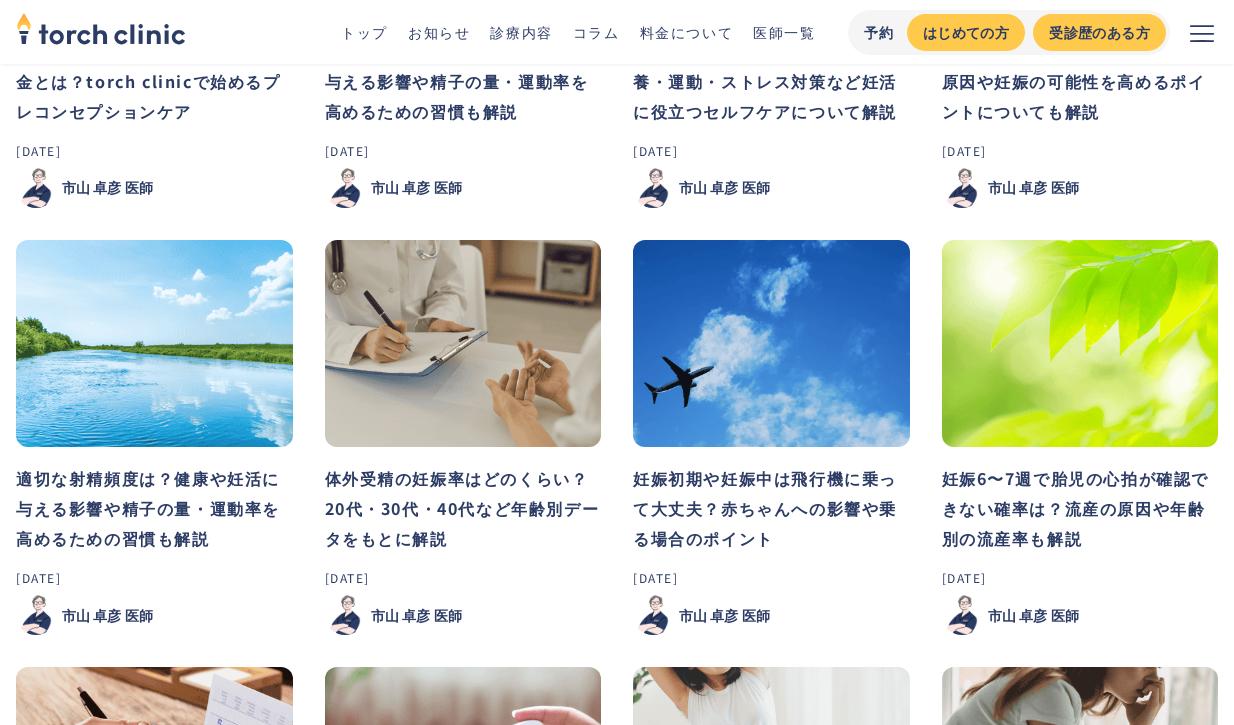 scroll, scrollTop: 448, scrollLeft: 0, axis: vertical 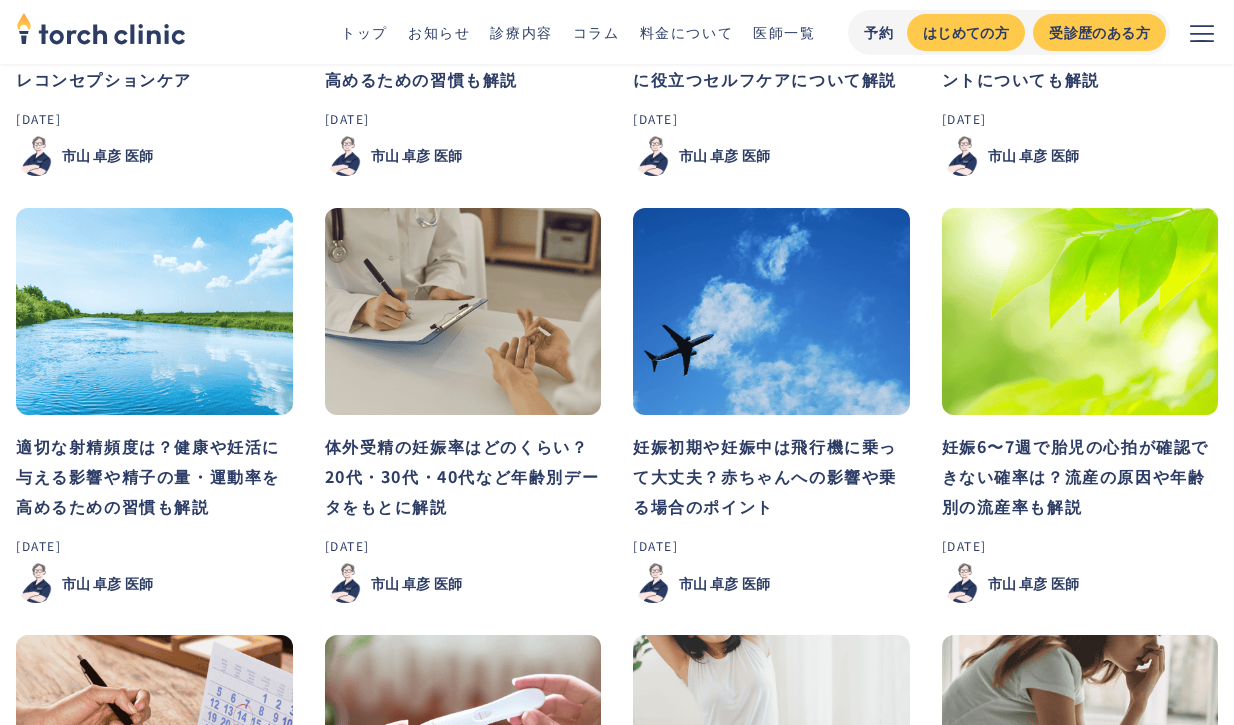 click on "適切な射精頻度は？健康や妊活に与える影響や精子の量・運動率を高めるための習慣も解説" at bounding box center (154, 476) 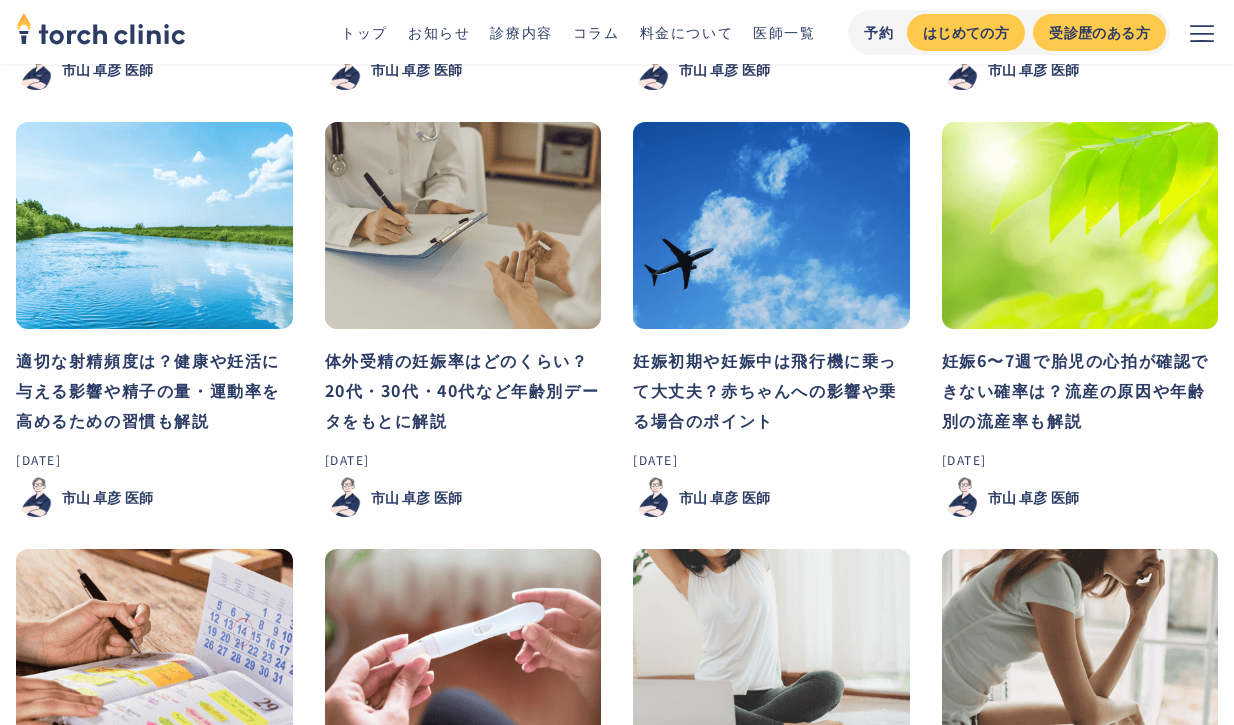 click on "体外受精の妊娠率はどのくらい？20代・30代・40代など年齢別データをもとに解説" at bounding box center (463, 390) 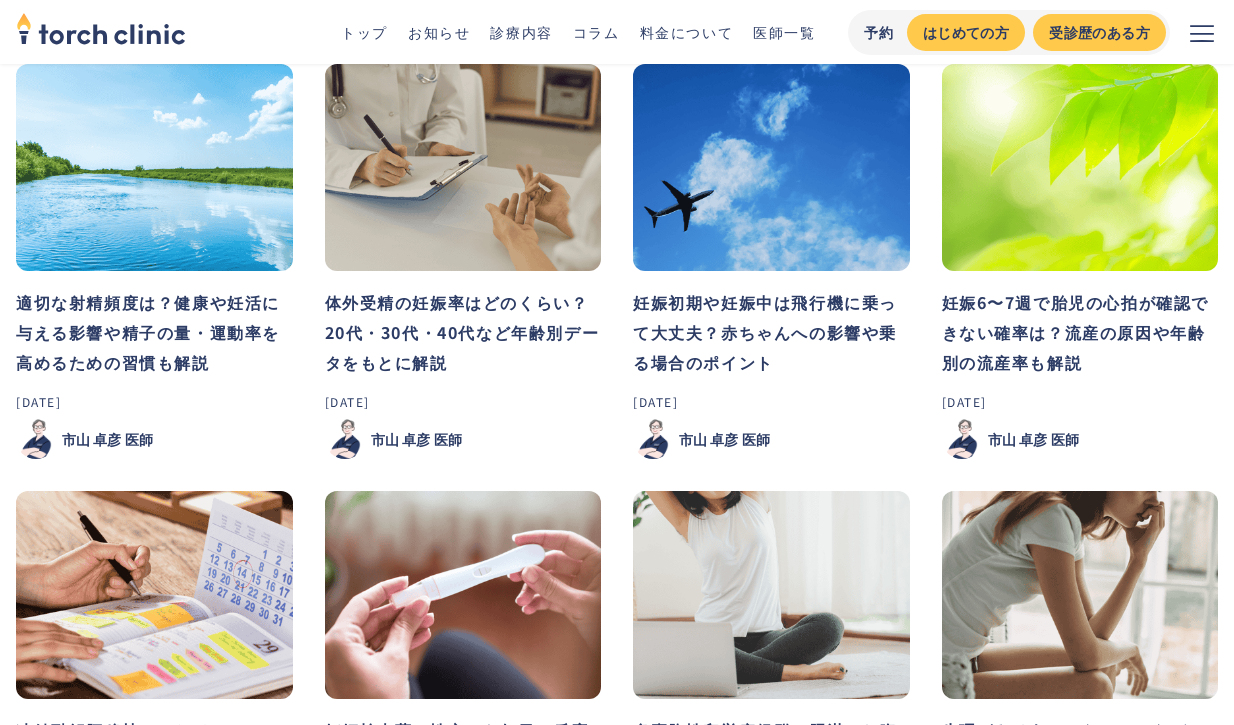 click on "妊娠初期や妊娠中は飛行機に乗って大丈夫？赤ちゃんへの影響や乗る場合のポイント" at bounding box center (771, 332) 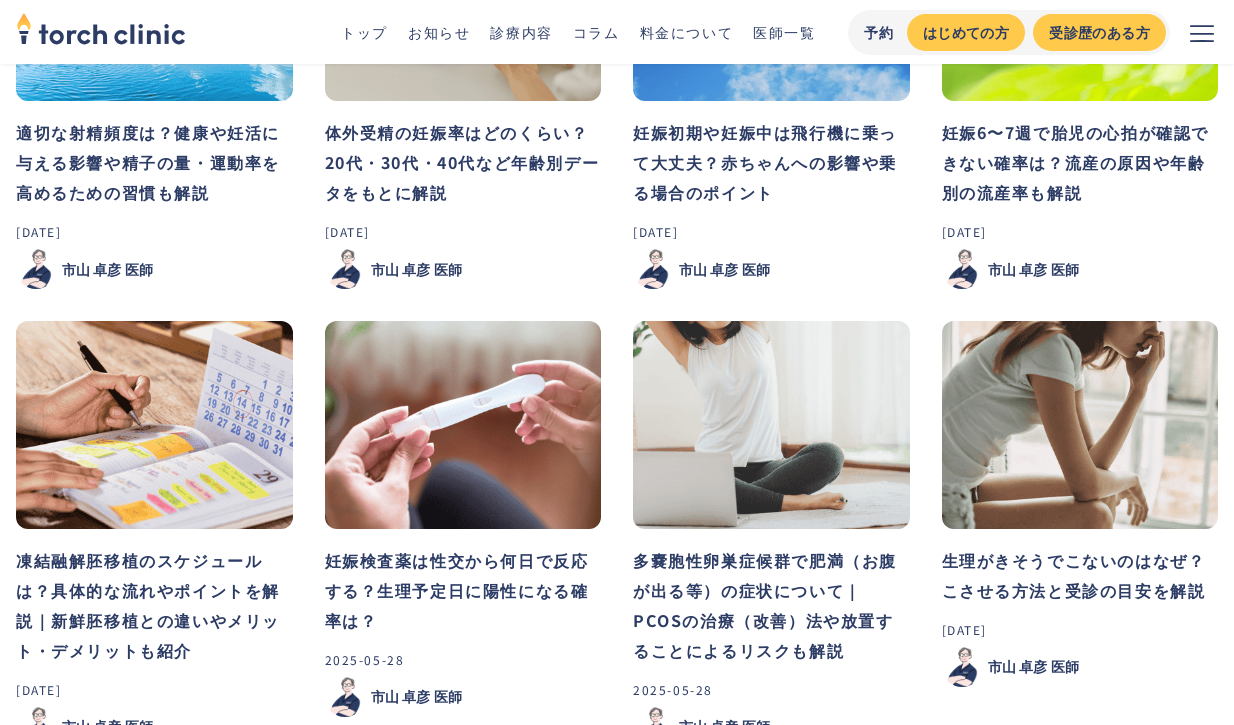 scroll, scrollTop: 862, scrollLeft: 0, axis: vertical 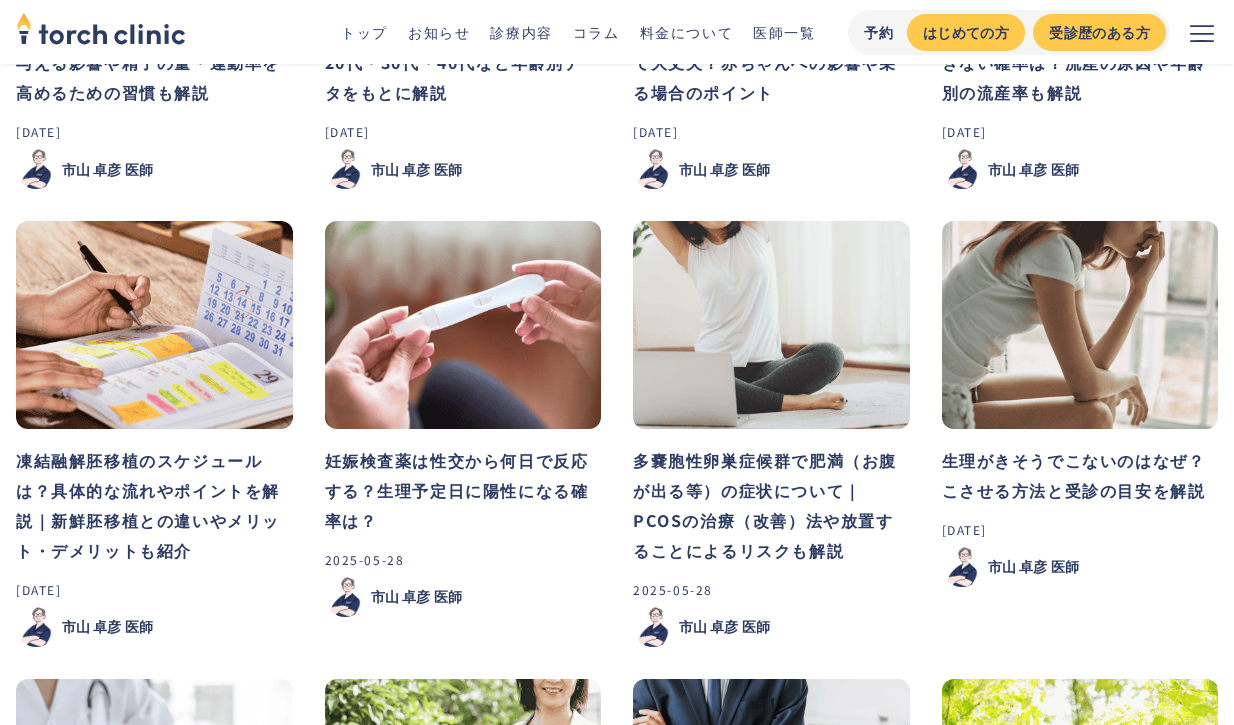 click on "妊娠検査薬は性交から何日で反応する？生理予定日に陽性になる確率は？" at bounding box center [463, 490] 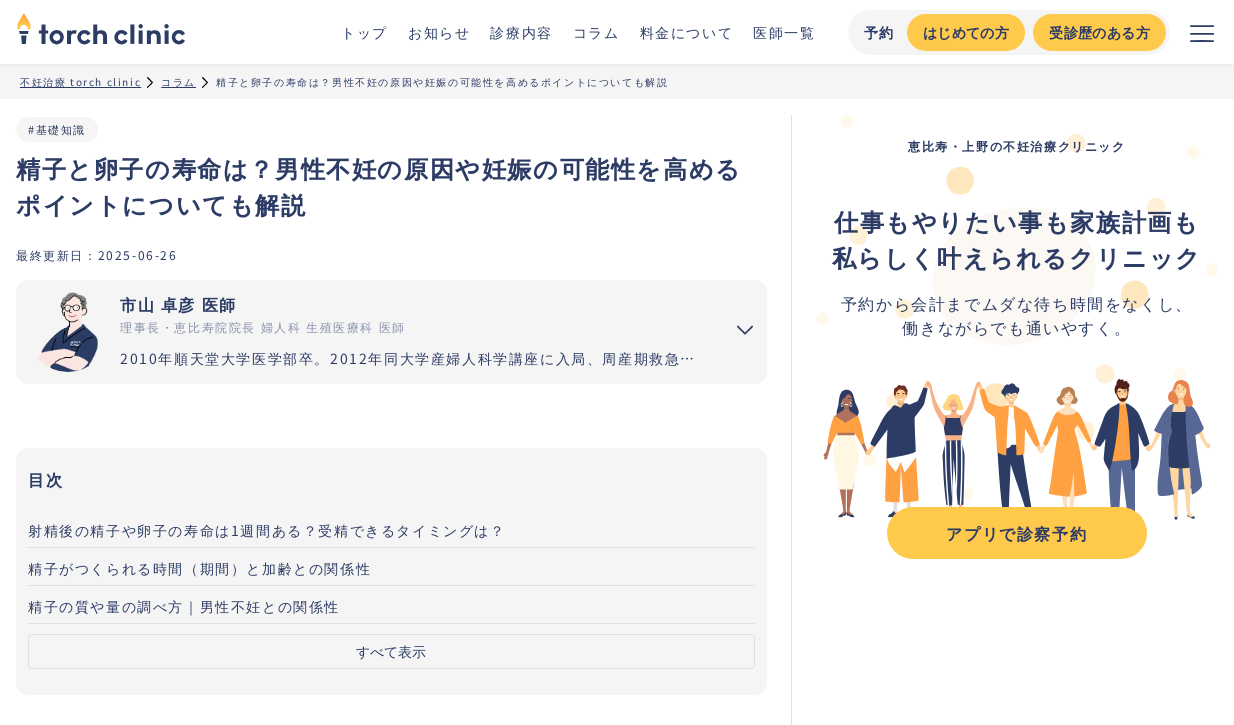 scroll, scrollTop: 1404, scrollLeft: 0, axis: vertical 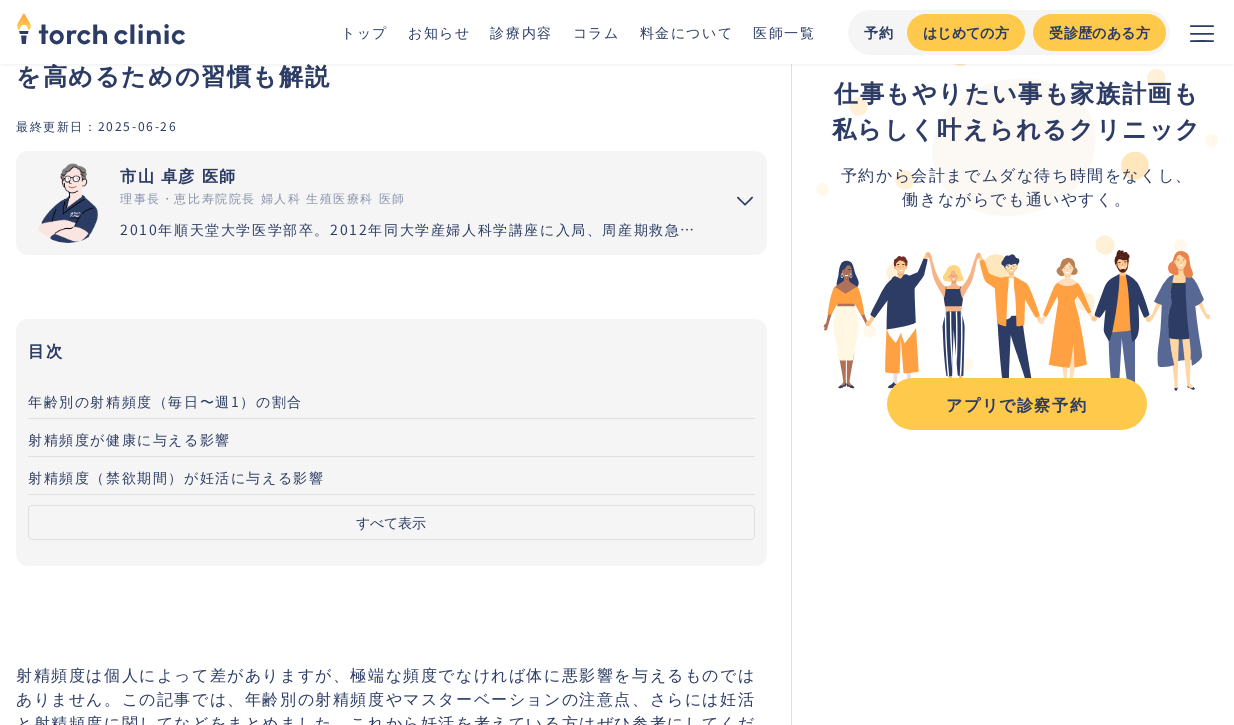 click on "目次 年齢別の射精頻度（毎日〜週1）の割合 射精頻度が健康に与える影響	 射精頻度（禁欲期間）が妊活に与える影響 射精頻度以外で精子の量や運動率などに影響を与える習慣	 射精頻度や生活習慣を意識しても妊活がうまくいかないときの対処法	 男性が受ける不妊症の検査 射精頻度に関連する質問 おわりに	 参考文献 すべて表示 閉じる" at bounding box center [391, 442] 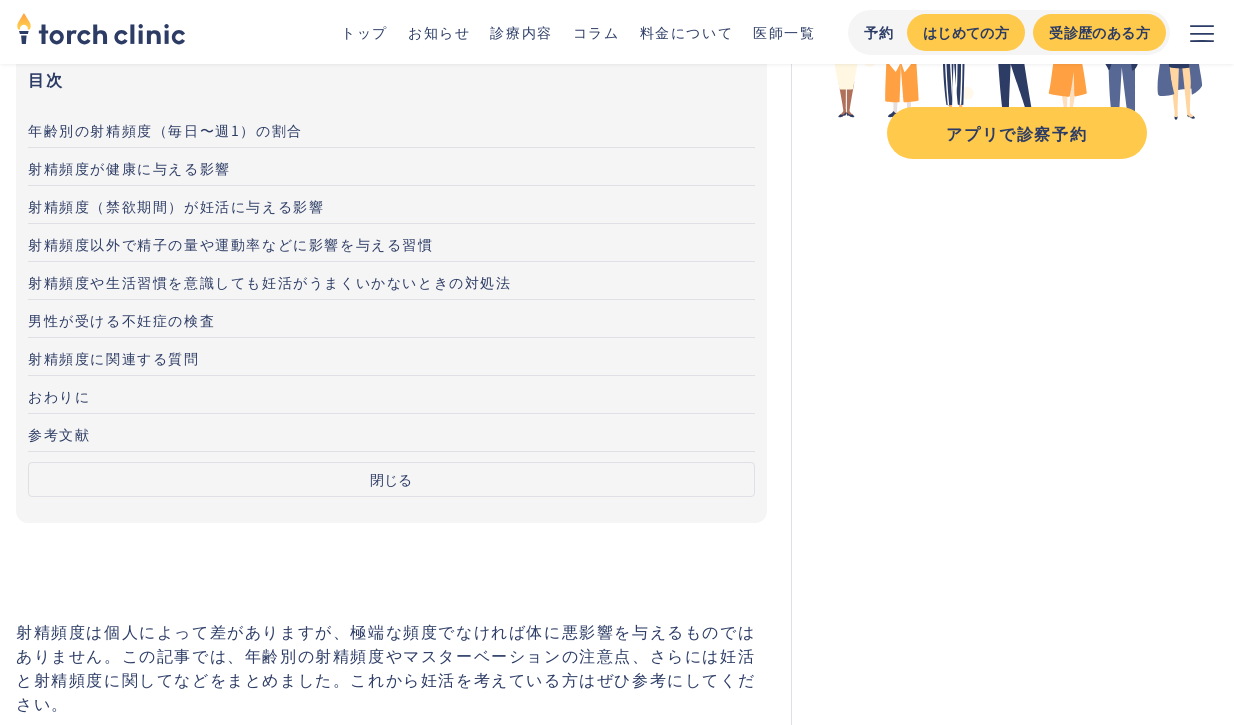 click on "参考文献" at bounding box center (59, 434) 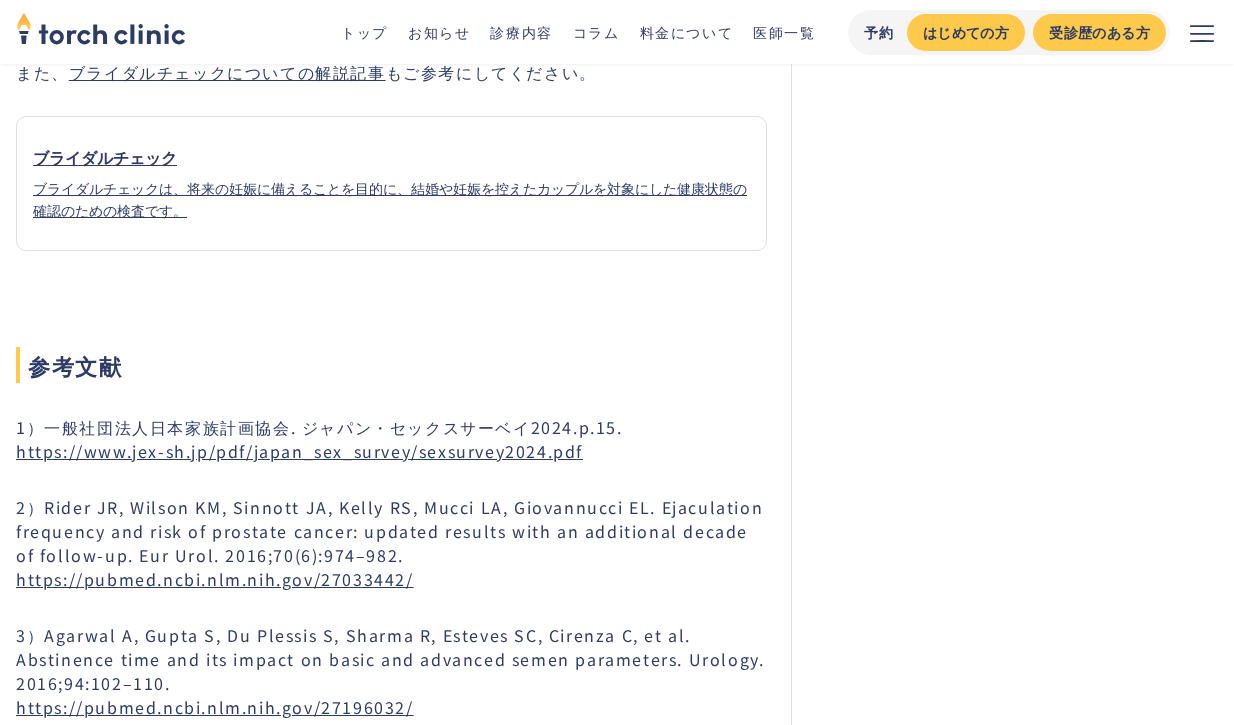 scroll, scrollTop: 8302, scrollLeft: 0, axis: vertical 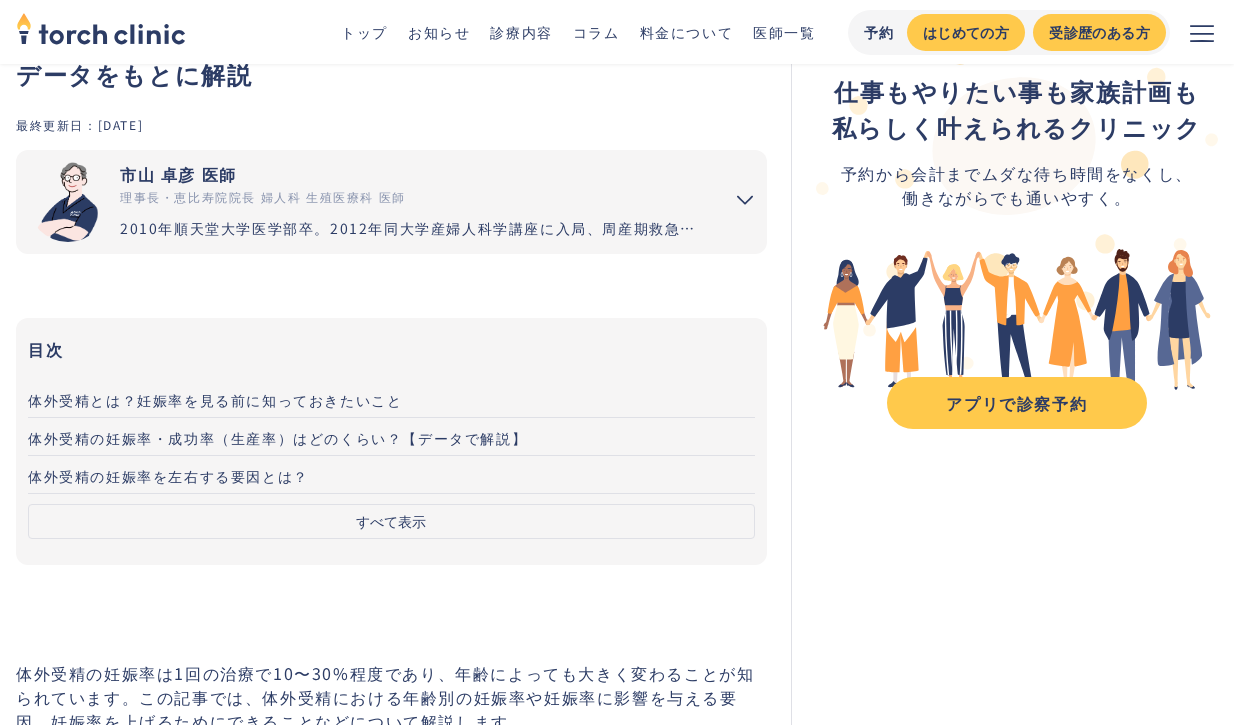 click on "すべて表示" at bounding box center (391, 521) 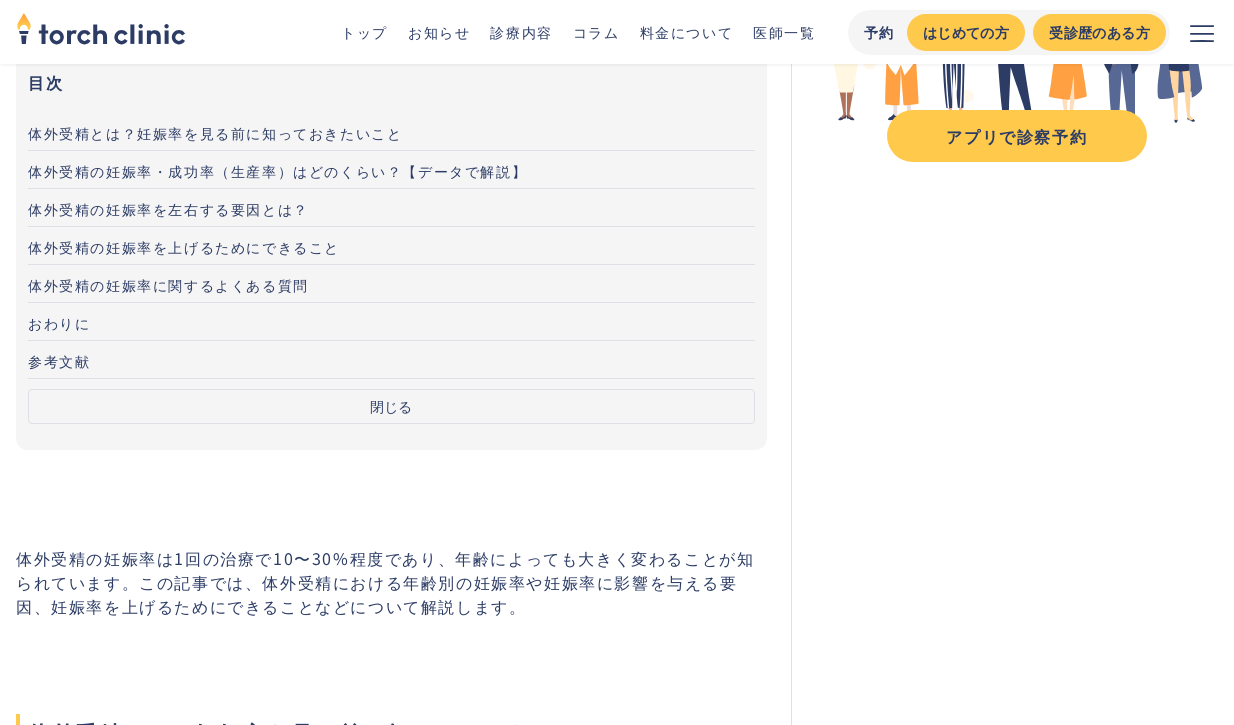 click on "参考文献" at bounding box center [59, 361] 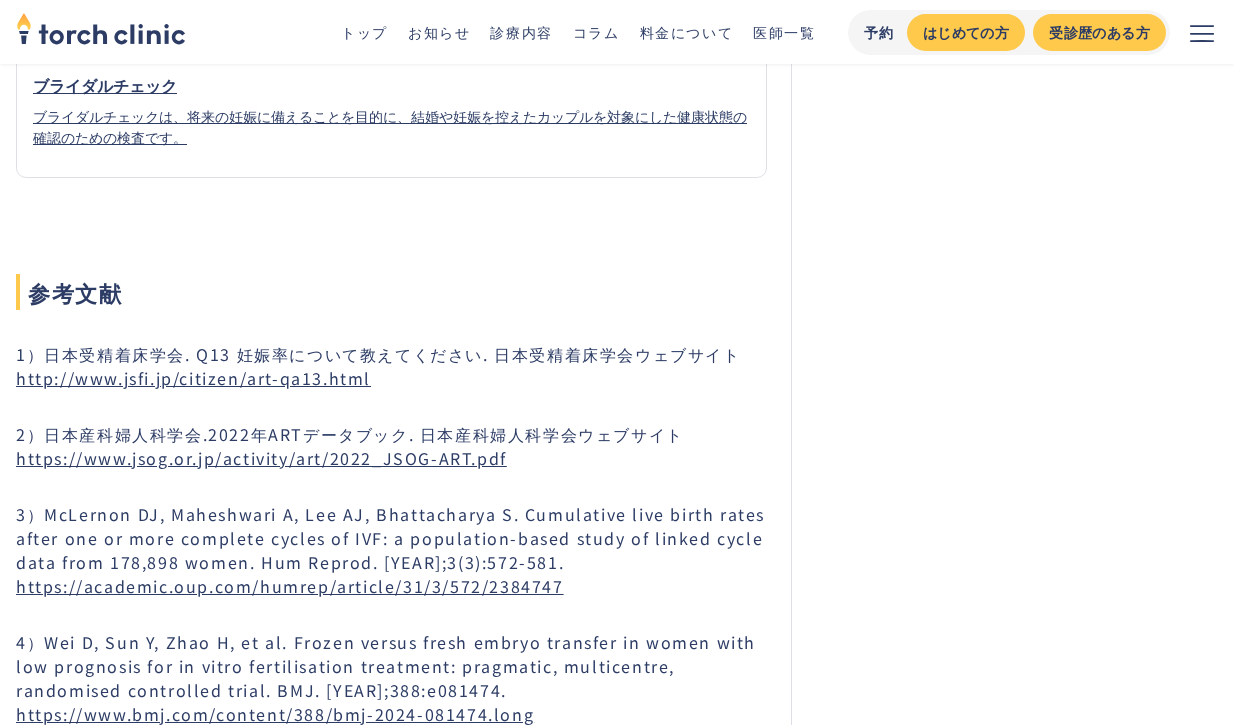 scroll, scrollTop: 11831, scrollLeft: 0, axis: vertical 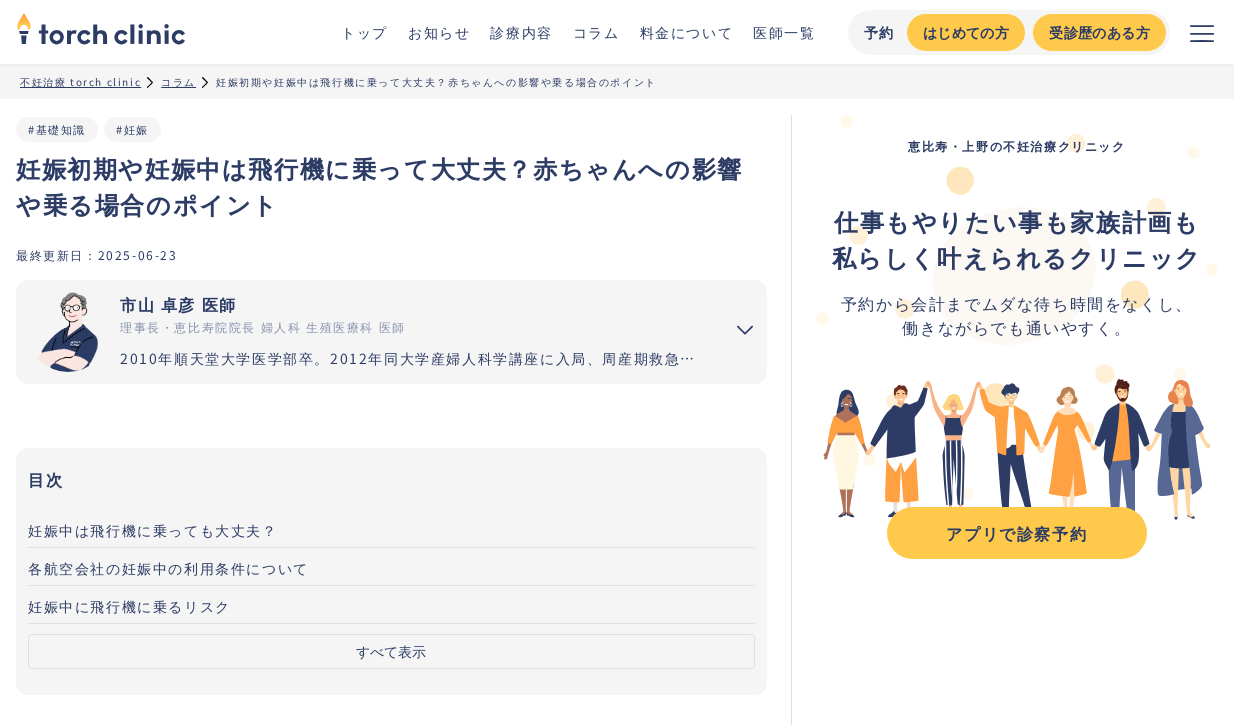 click on "すべて表示" at bounding box center [391, 651] 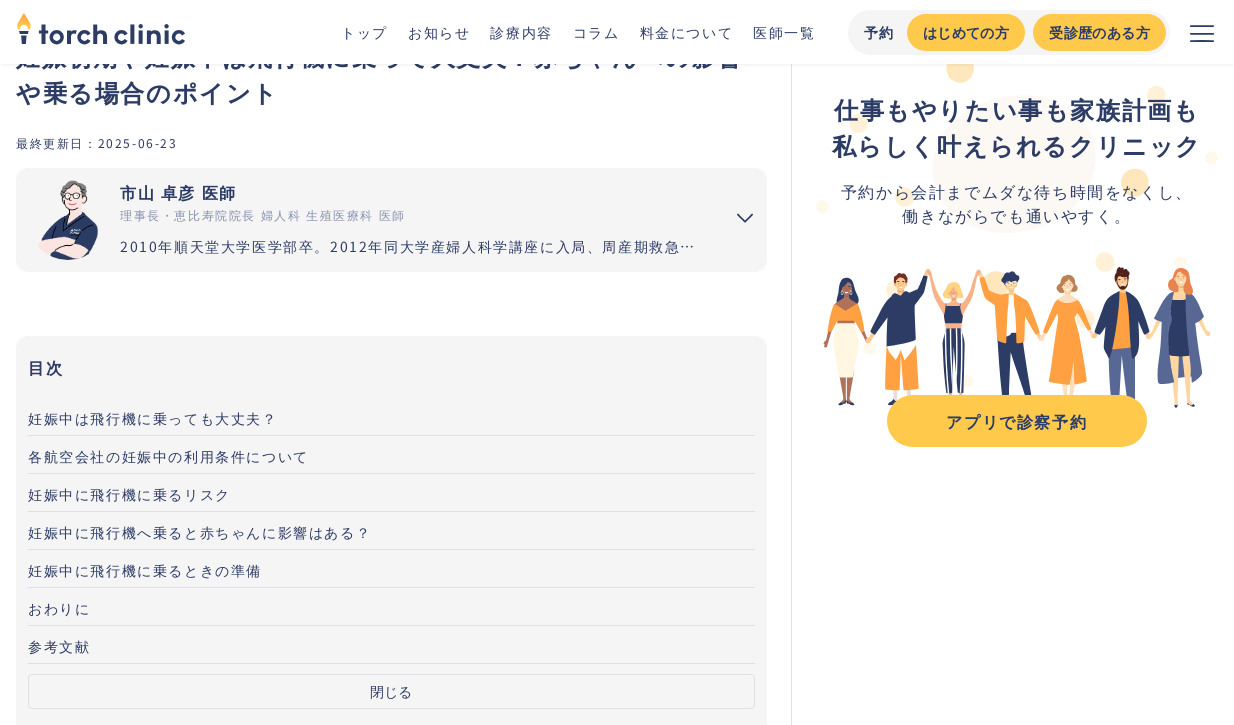 scroll, scrollTop: 282, scrollLeft: 0, axis: vertical 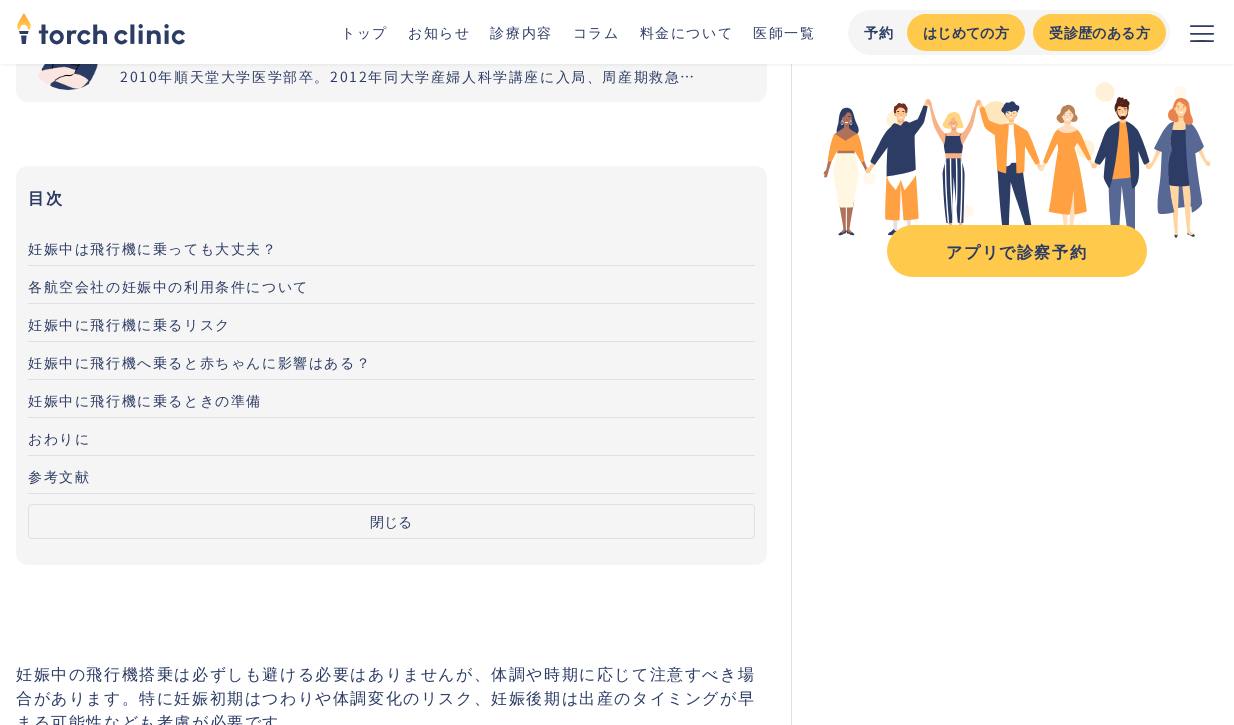 click on "参考文献" at bounding box center (391, 475) 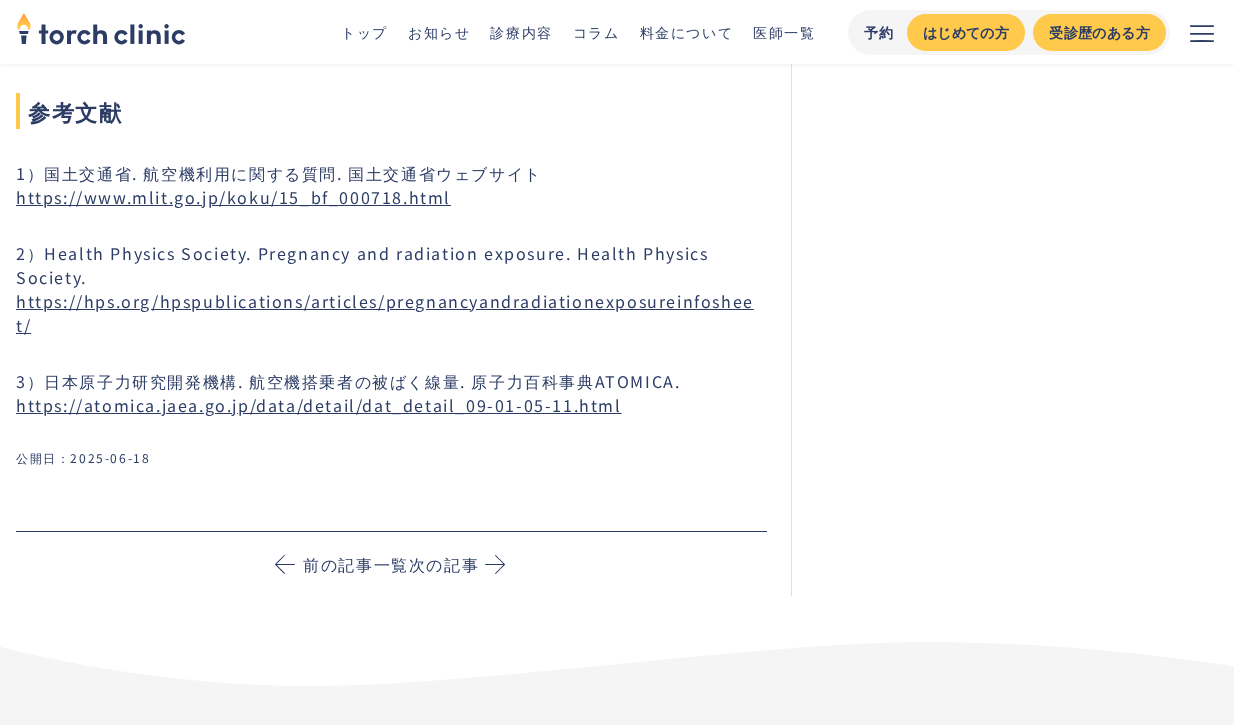 scroll, scrollTop: 6826, scrollLeft: 0, axis: vertical 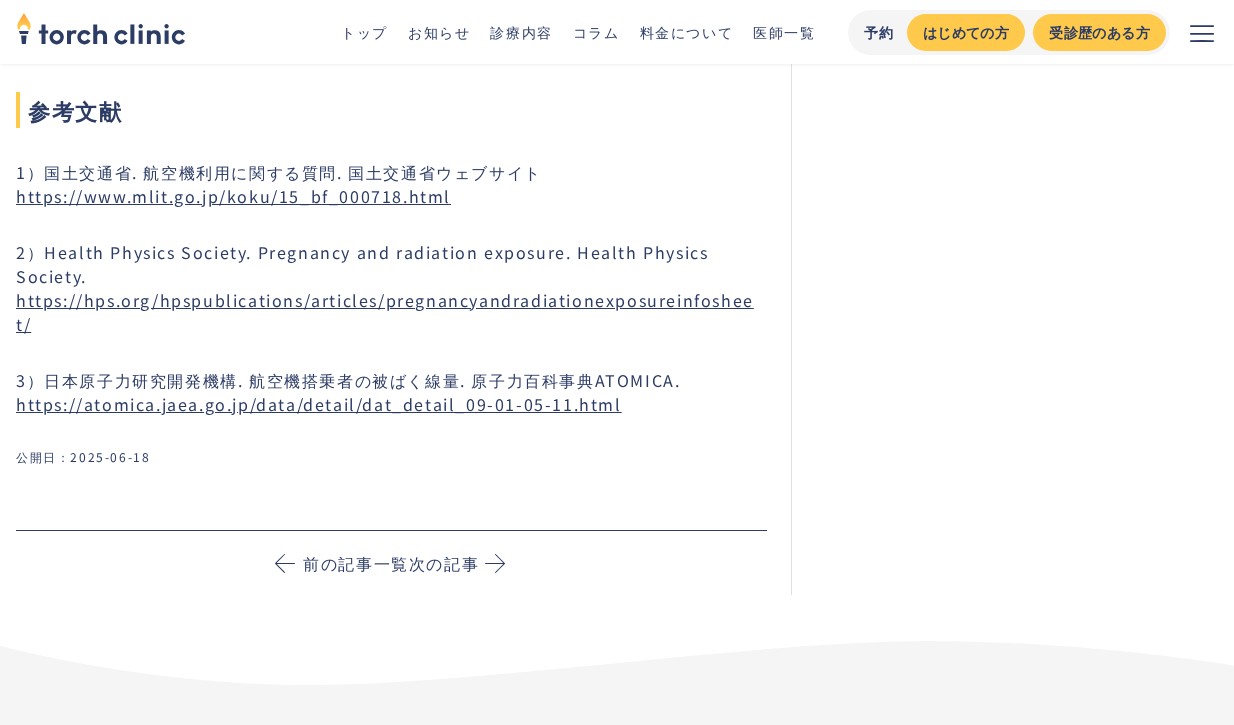 click on "https://atomica.jaea.go.jp/data/detail/dat_detail_09-01-05-11.html" at bounding box center (319, 404) 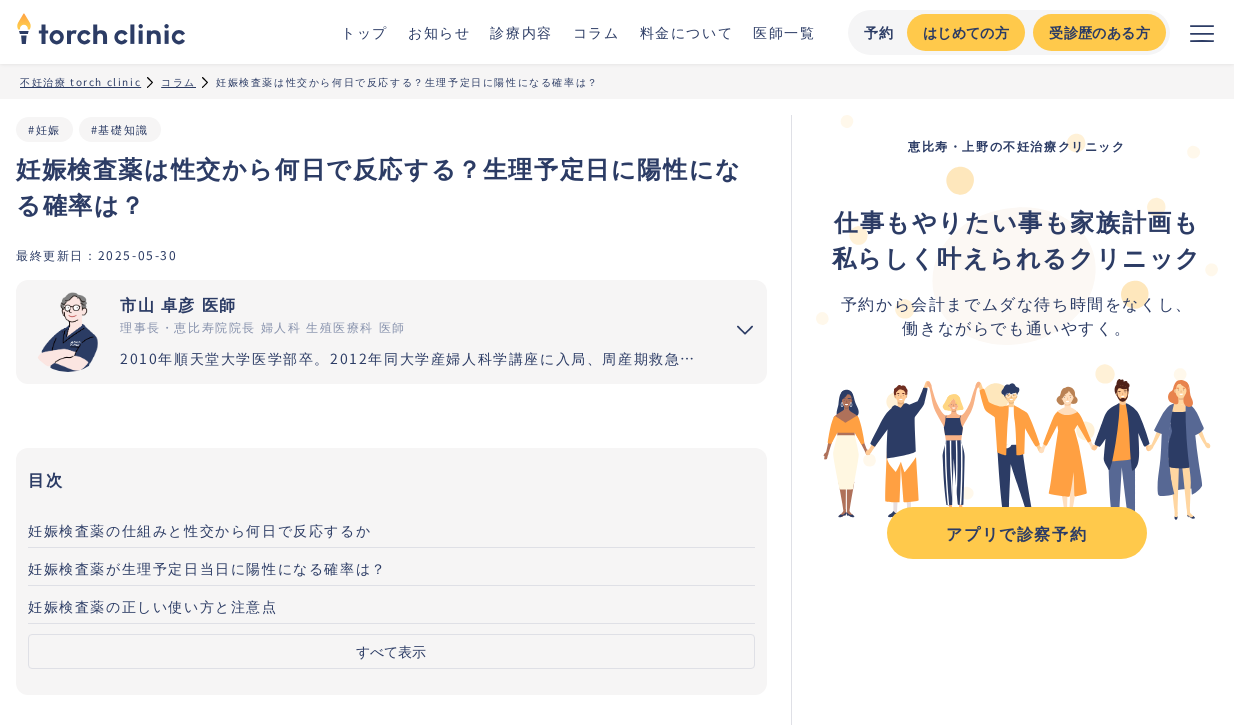 scroll, scrollTop: 0, scrollLeft: 0, axis: both 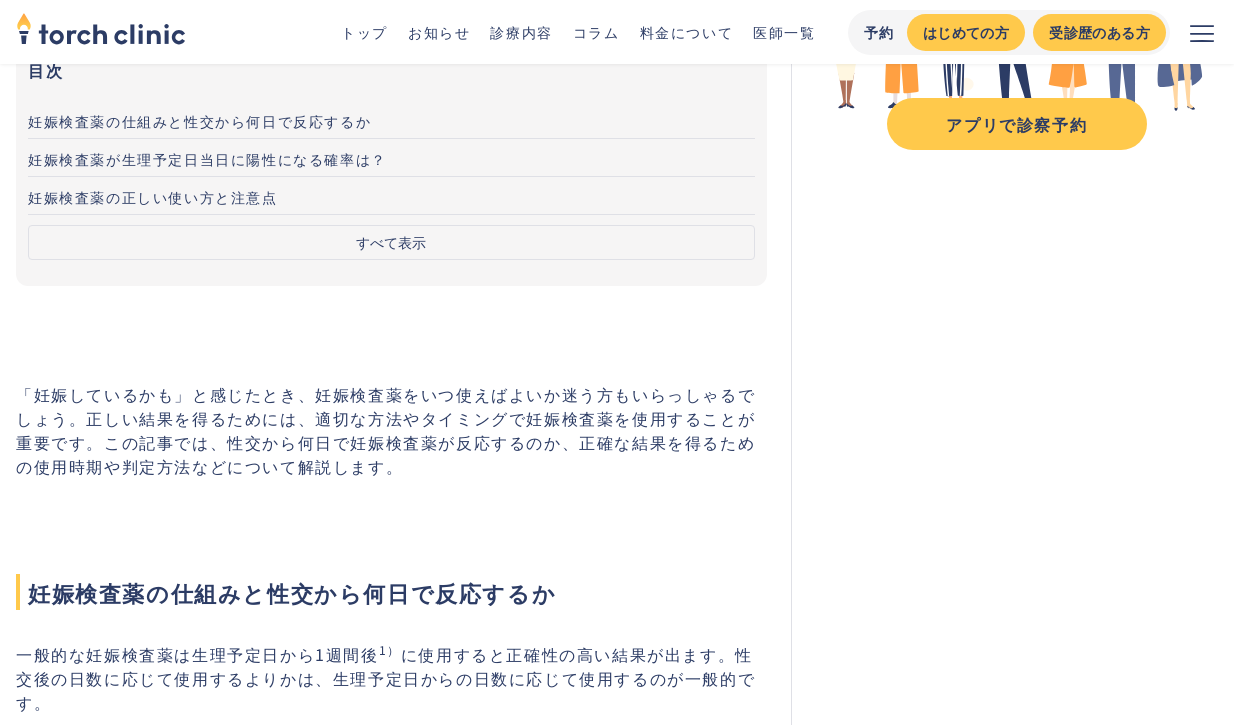 click on "すべて表示" at bounding box center (391, 242) 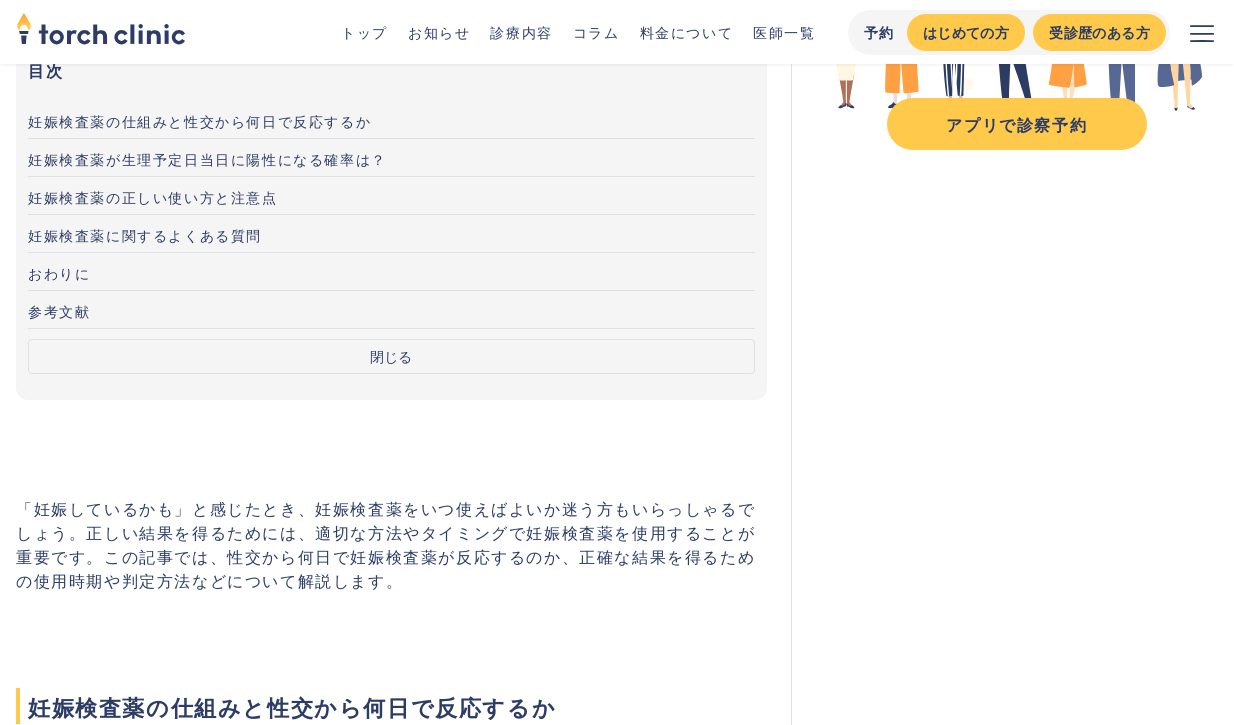 click on "参考文献" at bounding box center (391, 310) 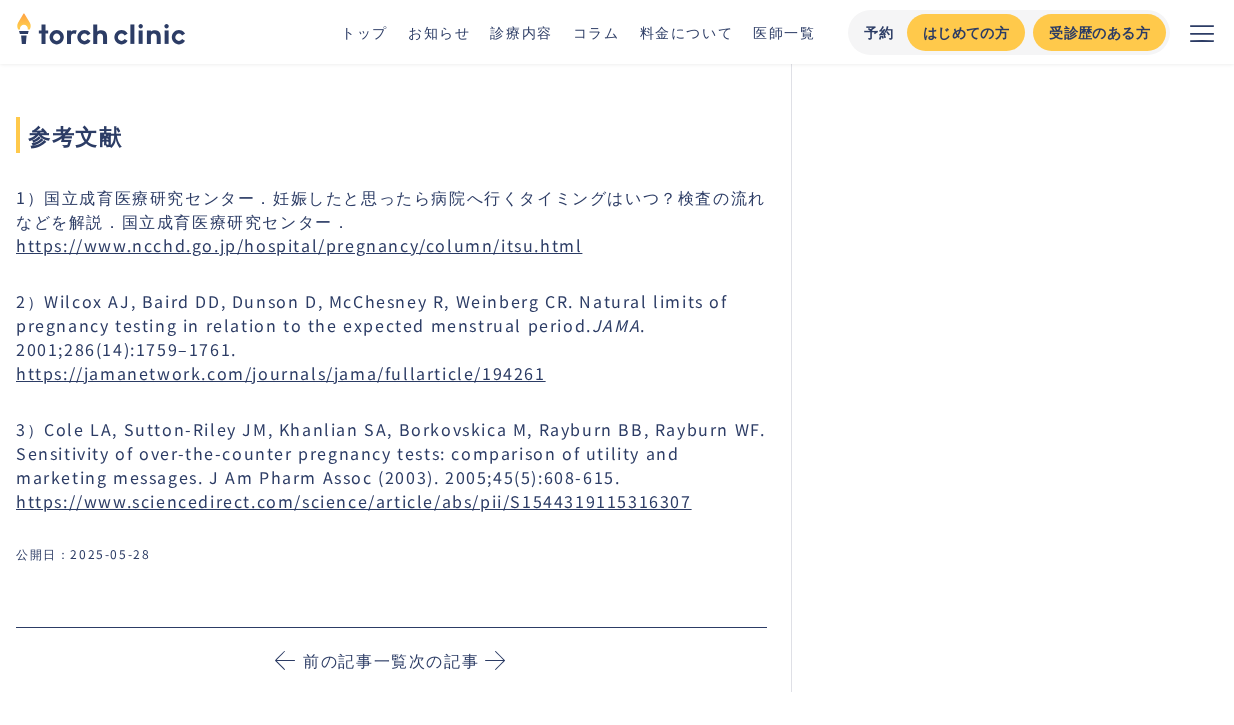 scroll, scrollTop: 8822, scrollLeft: 0, axis: vertical 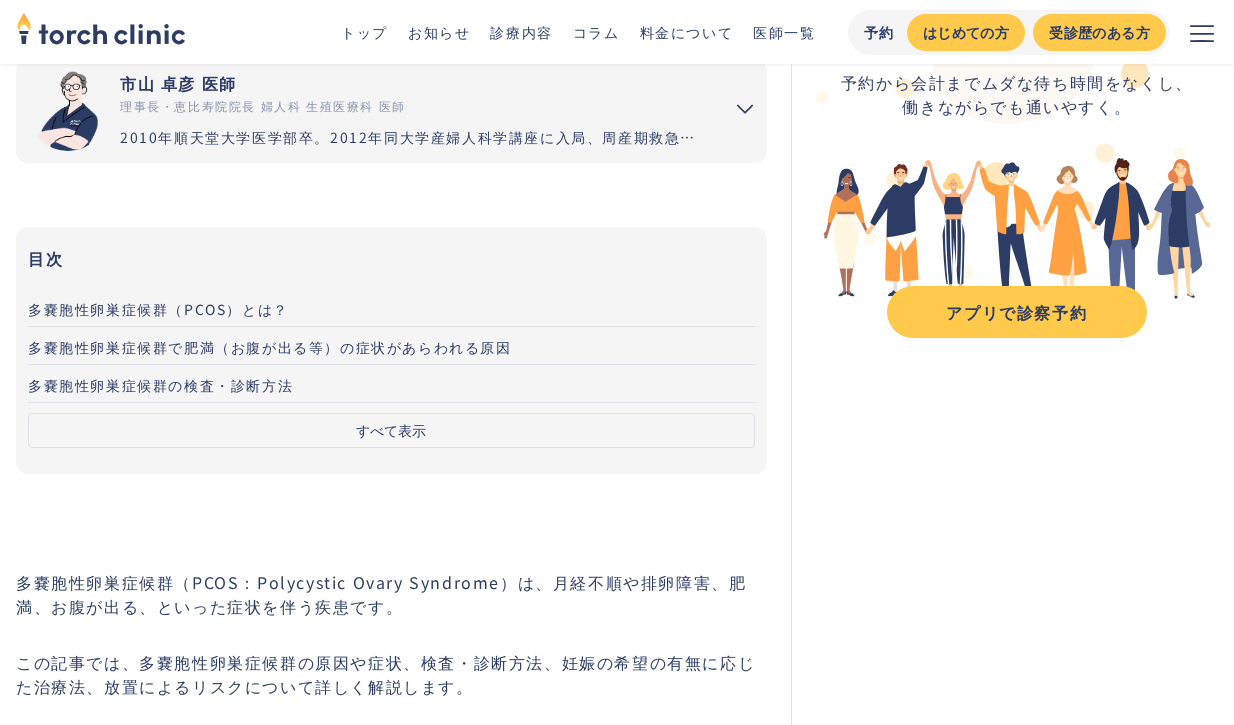 click on "すべて表示" at bounding box center (391, 430) 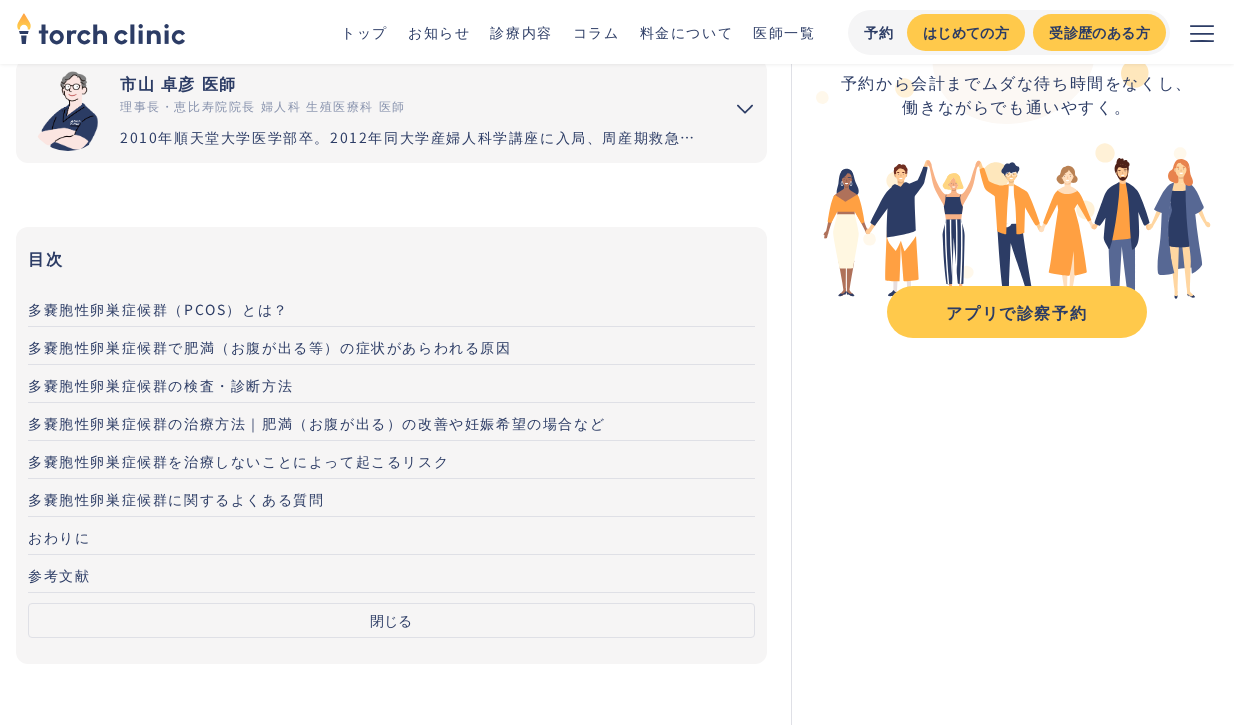 click on "参考文献" at bounding box center [391, 574] 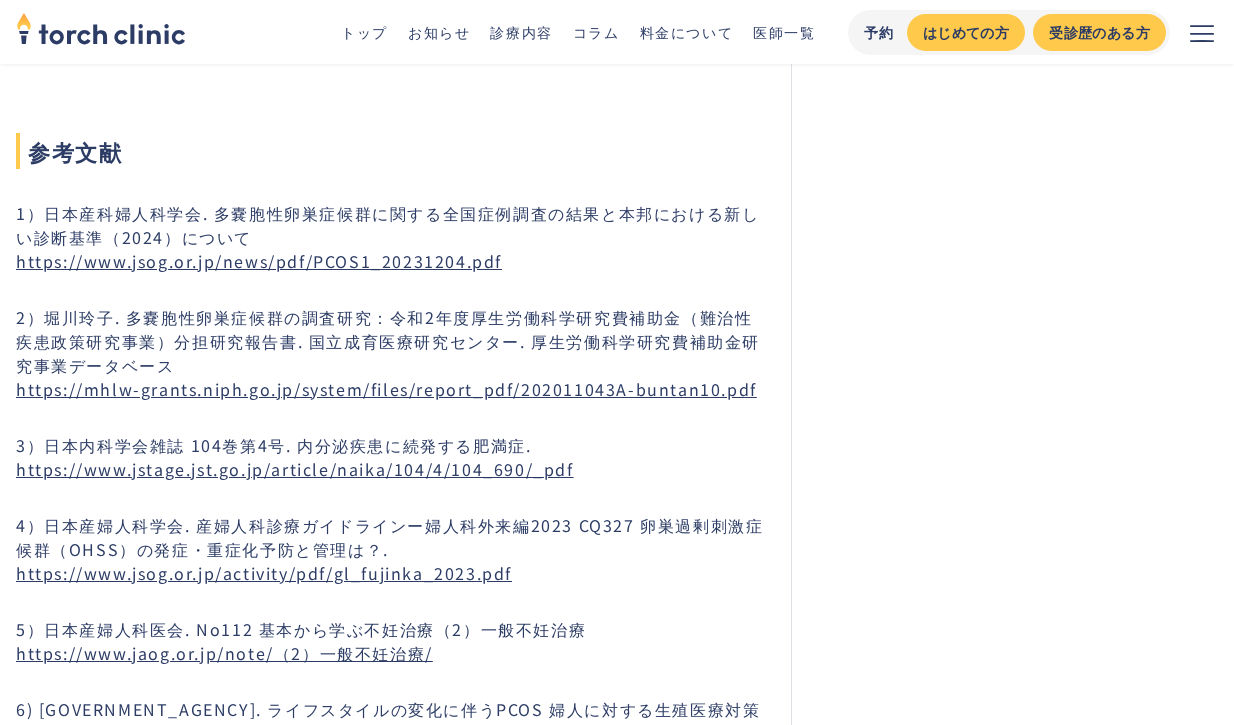 scroll, scrollTop: 9548, scrollLeft: 0, axis: vertical 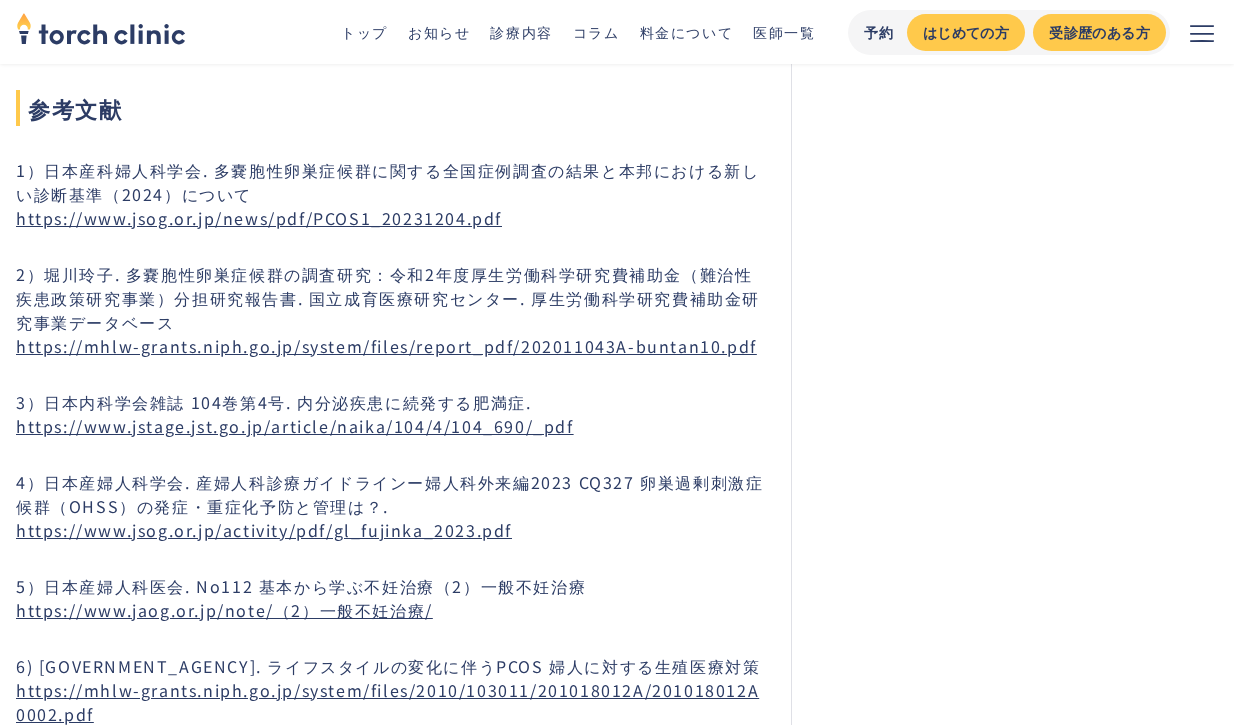 click on "https://www.jaog.or.jp/note/（2）一般不妊治療/" at bounding box center (224, 610) 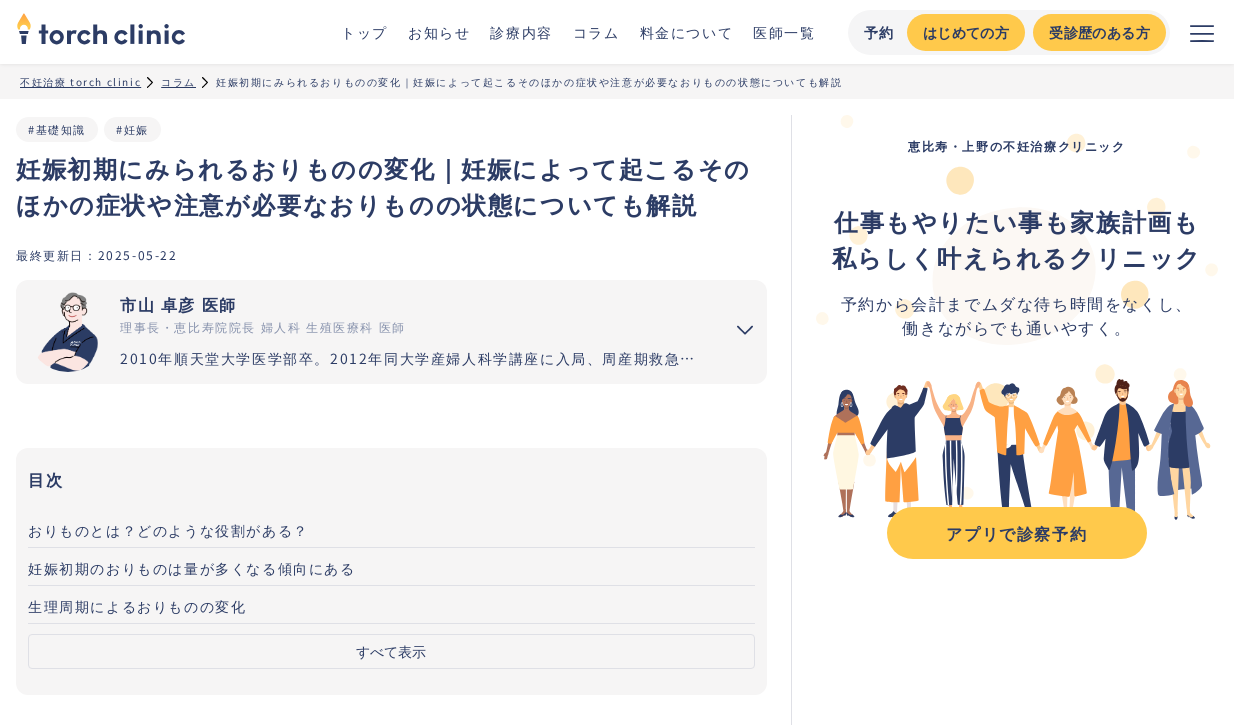 scroll, scrollTop: 1546, scrollLeft: 0, axis: vertical 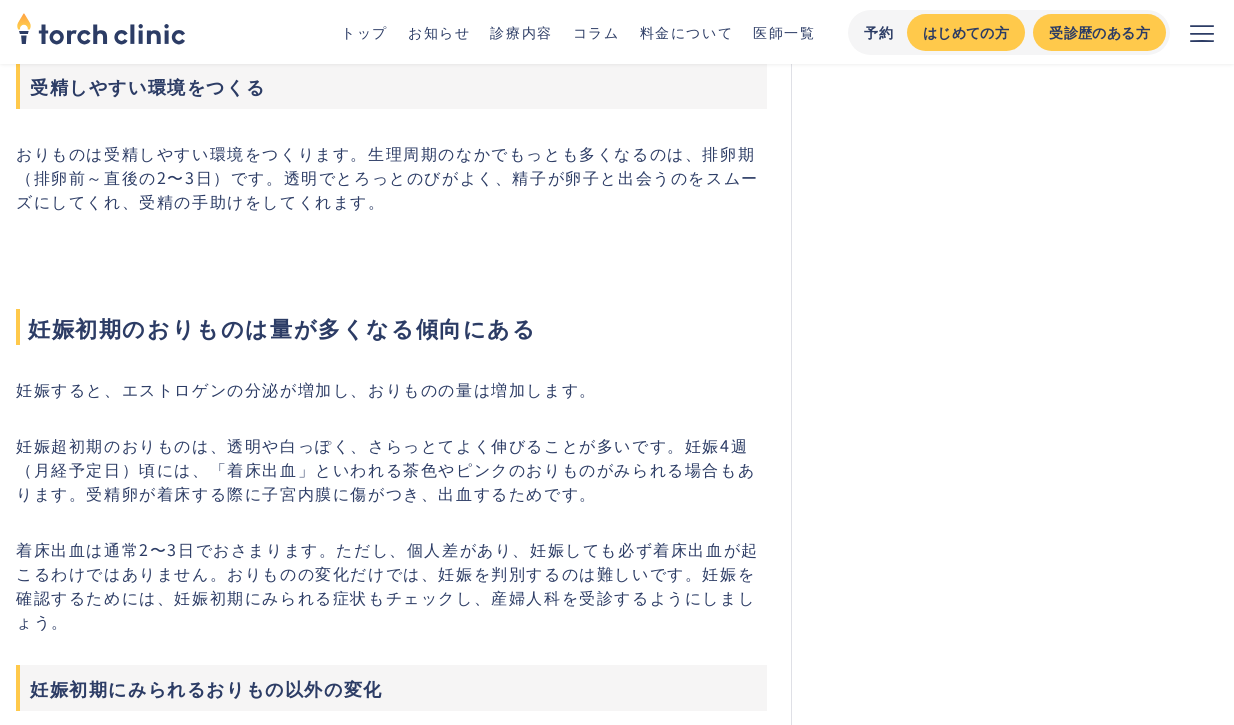 click on "コラム" at bounding box center [596, 32] 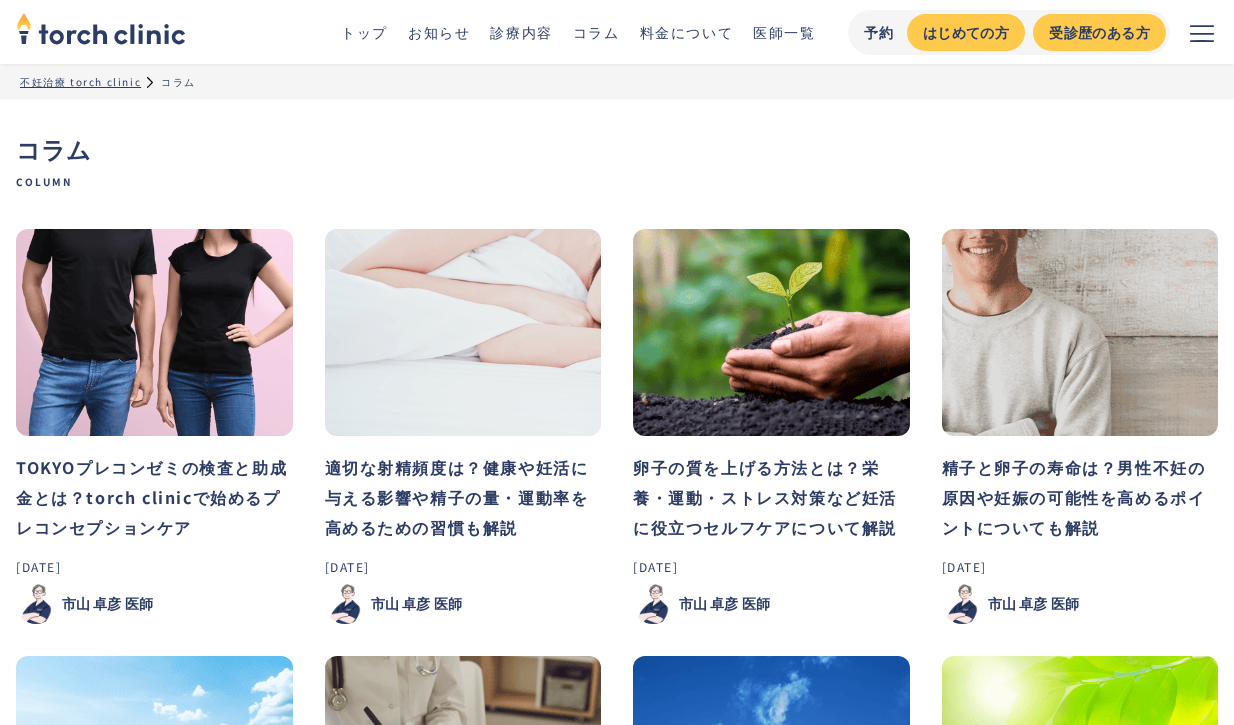 scroll, scrollTop: 183, scrollLeft: 0, axis: vertical 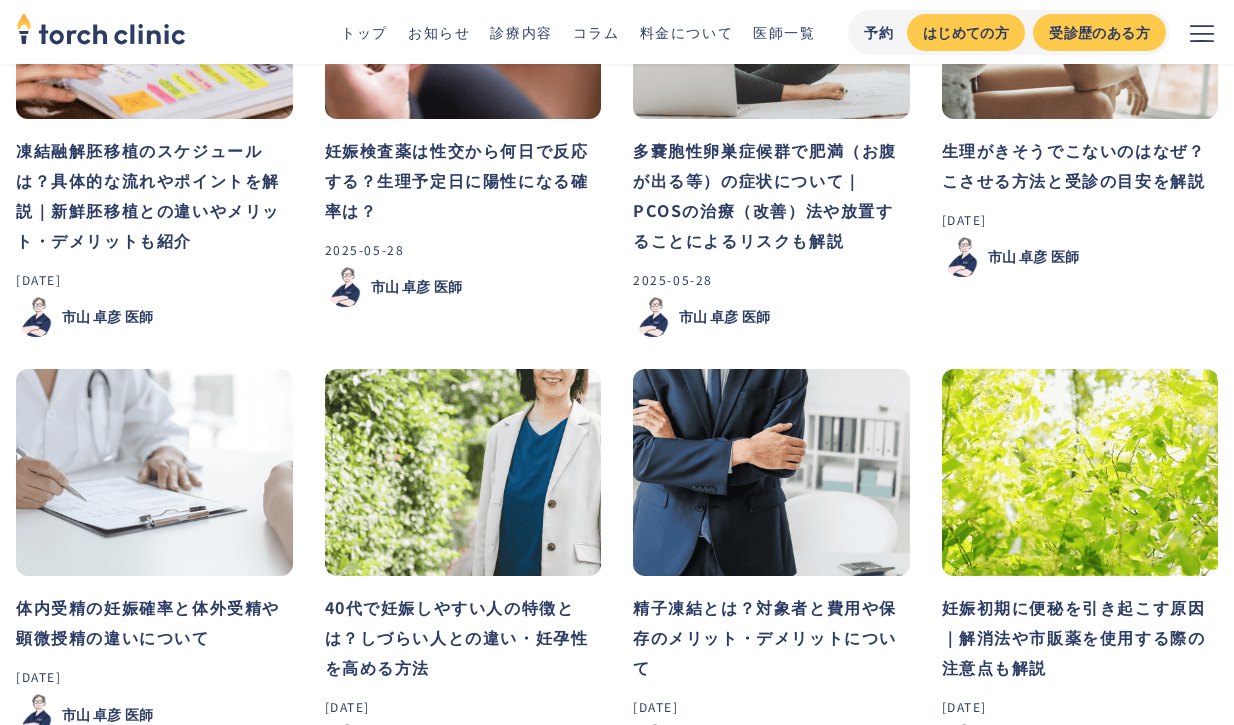 click on "多嚢胞性卵巣症候群で肥満（お腹が出る等）の症状について｜PCOSの治療（改善）法や放置することによるリスクも解説" at bounding box center [771, 195] 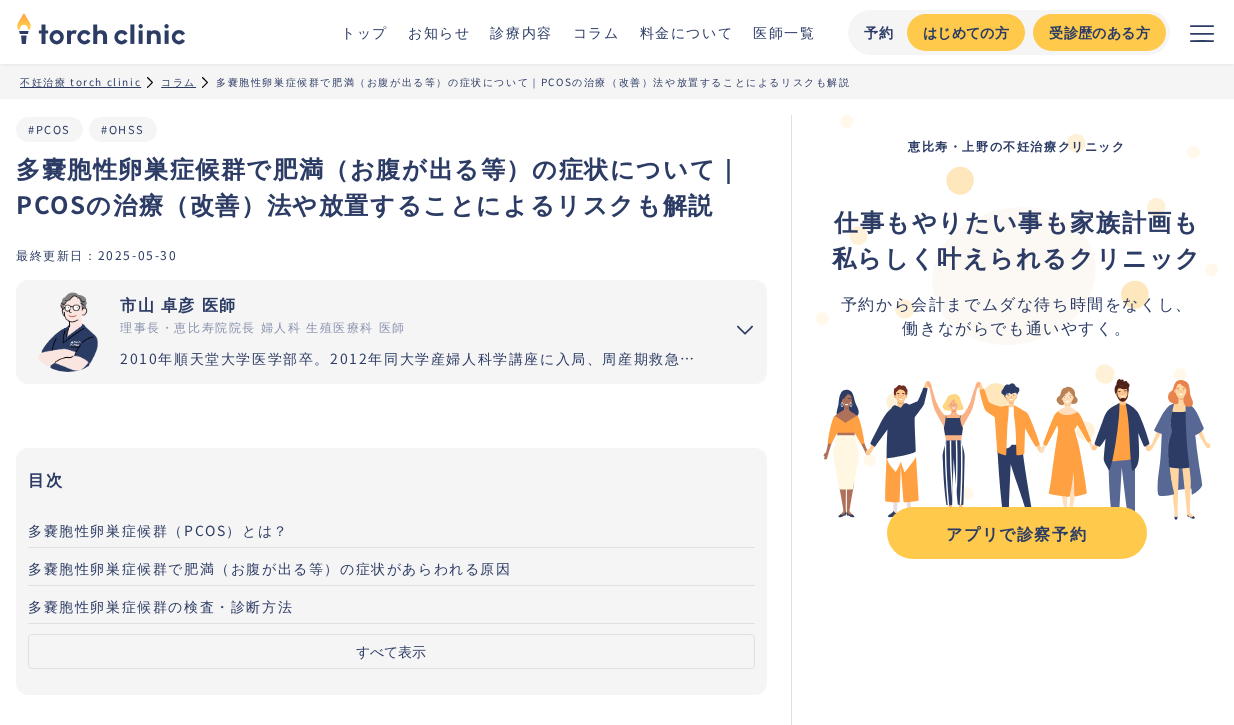 scroll, scrollTop: 0, scrollLeft: 0, axis: both 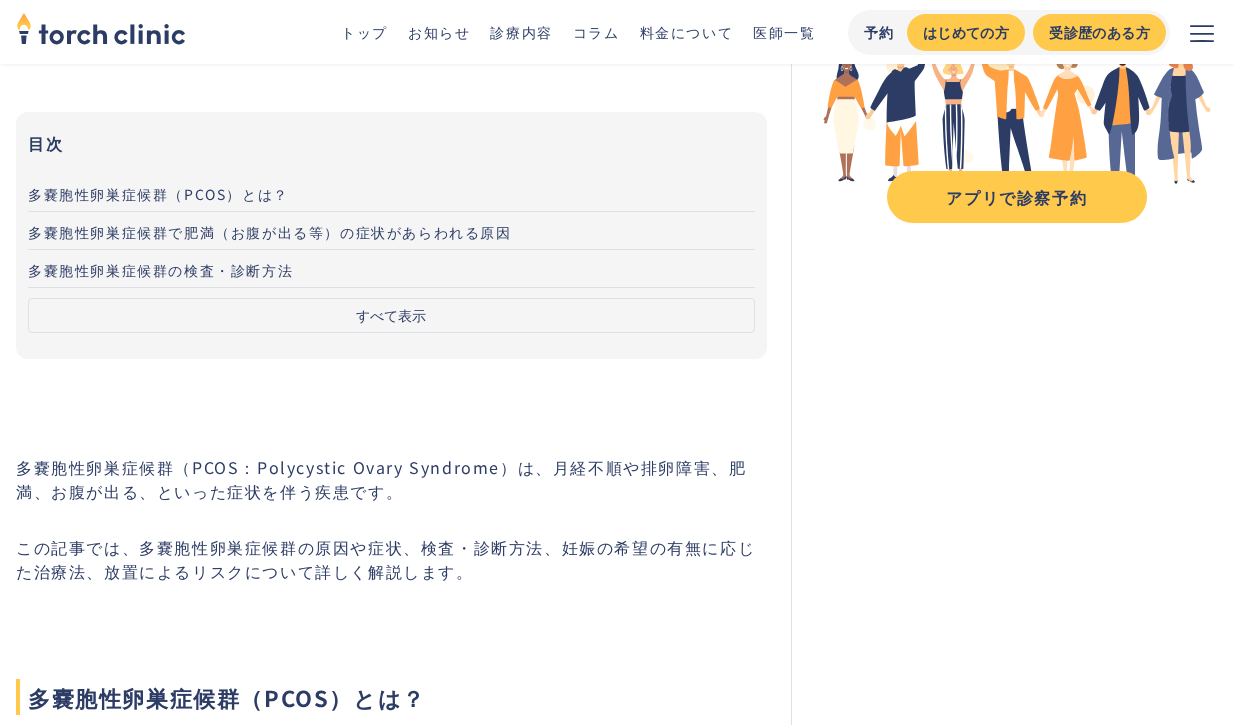 click on "すべて表示" at bounding box center (391, 315) 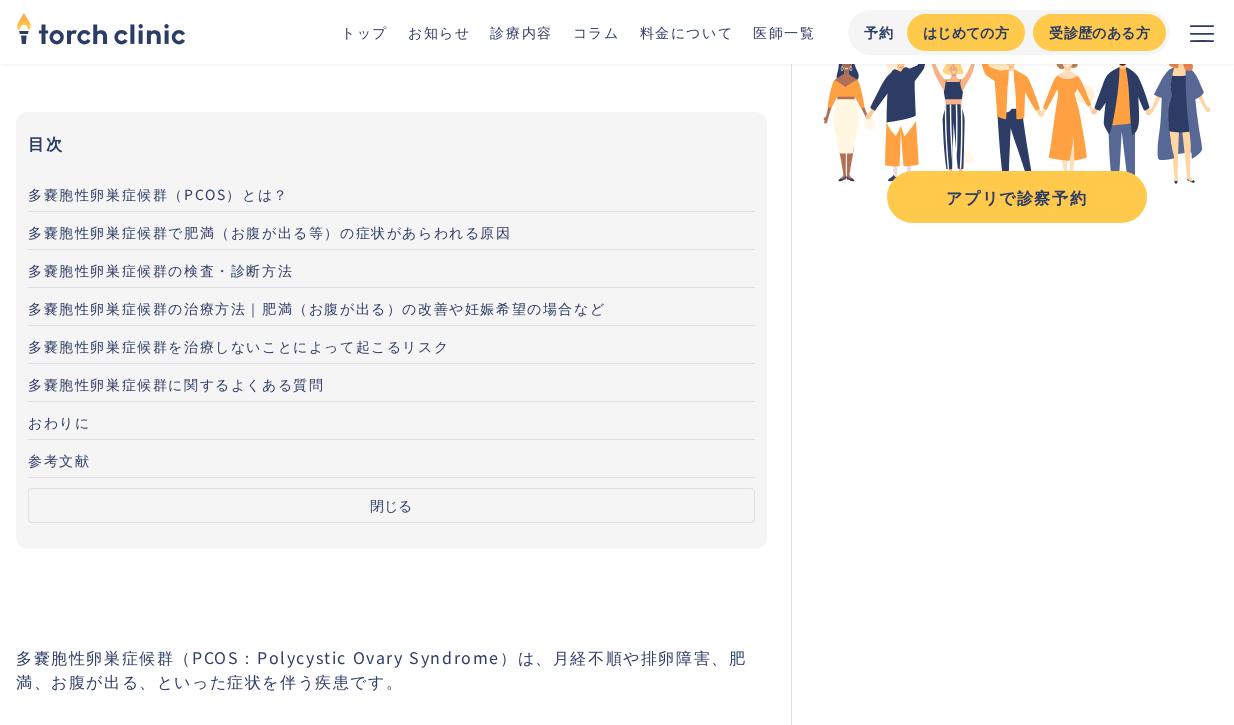 click on "参考文献" at bounding box center [391, 459] 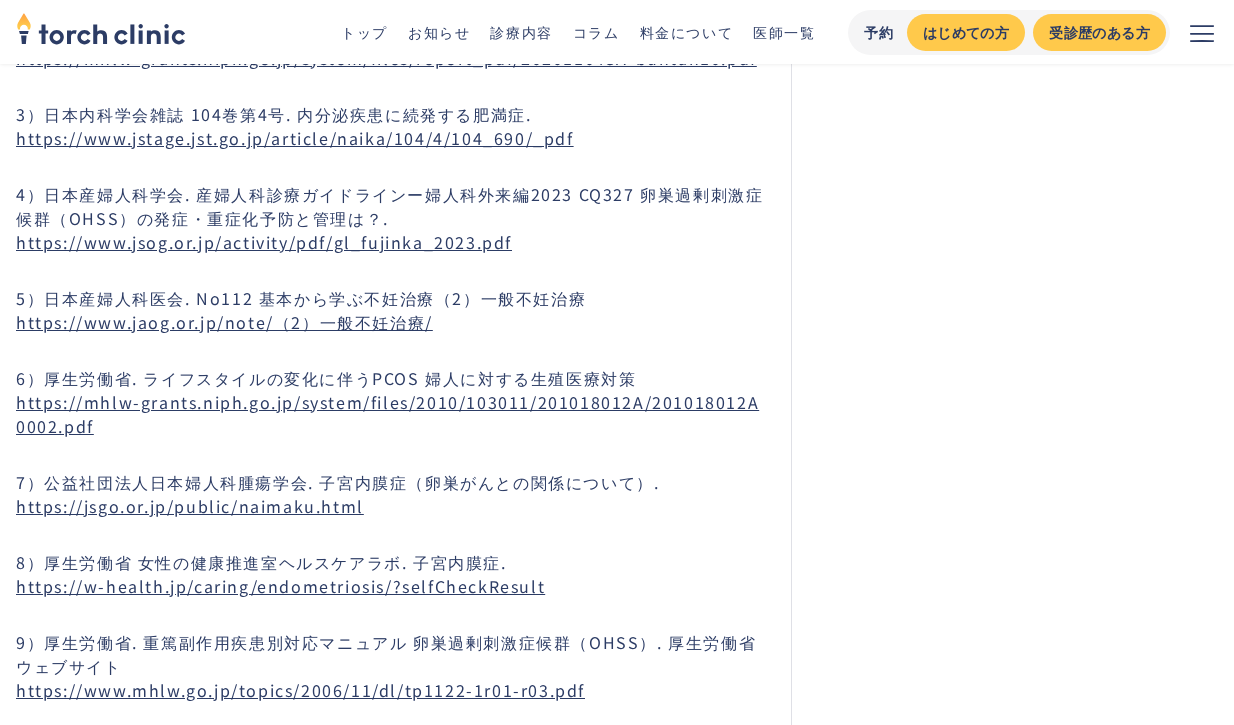 scroll, scrollTop: 9991, scrollLeft: 0, axis: vertical 